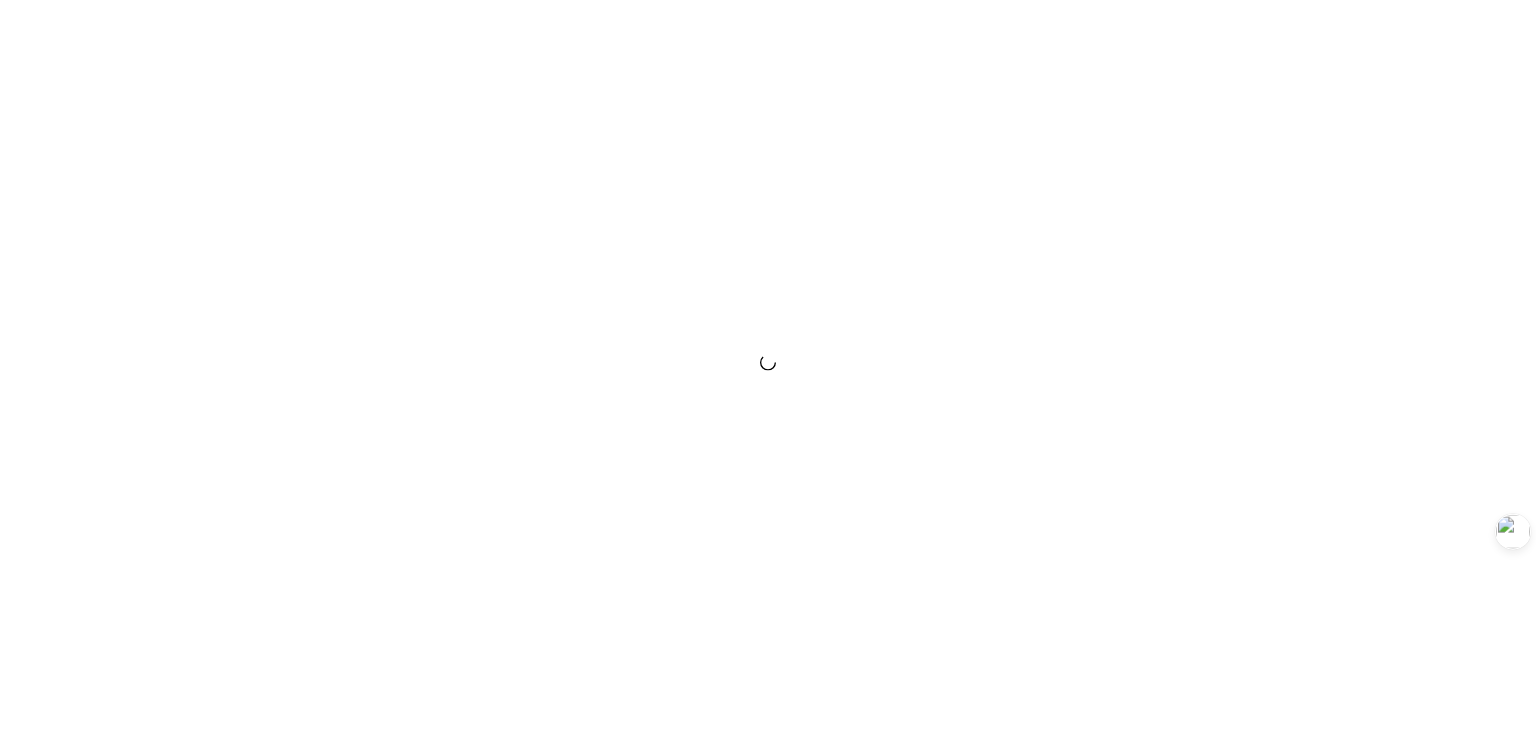 scroll, scrollTop: 0, scrollLeft: 0, axis: both 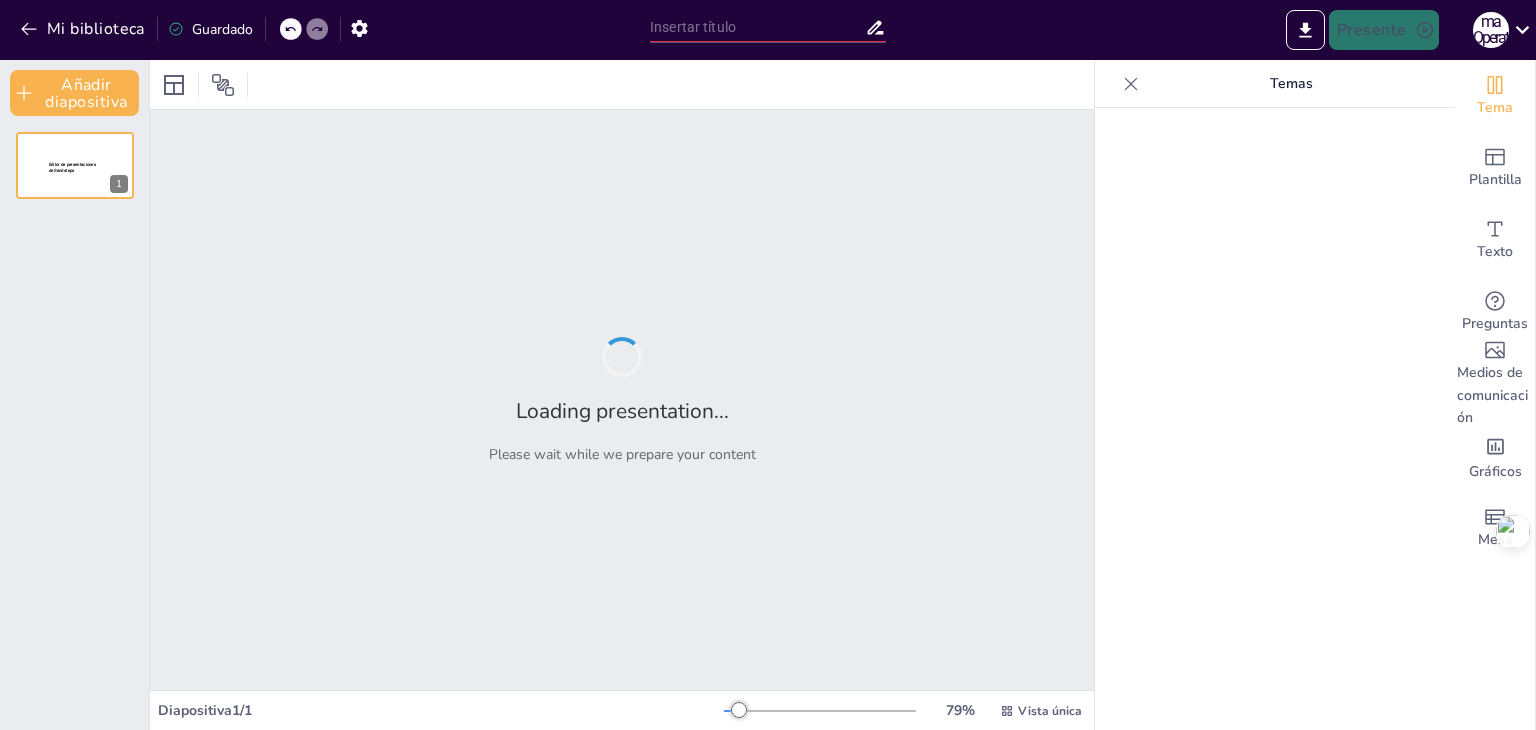 type on "New Sendsteps" 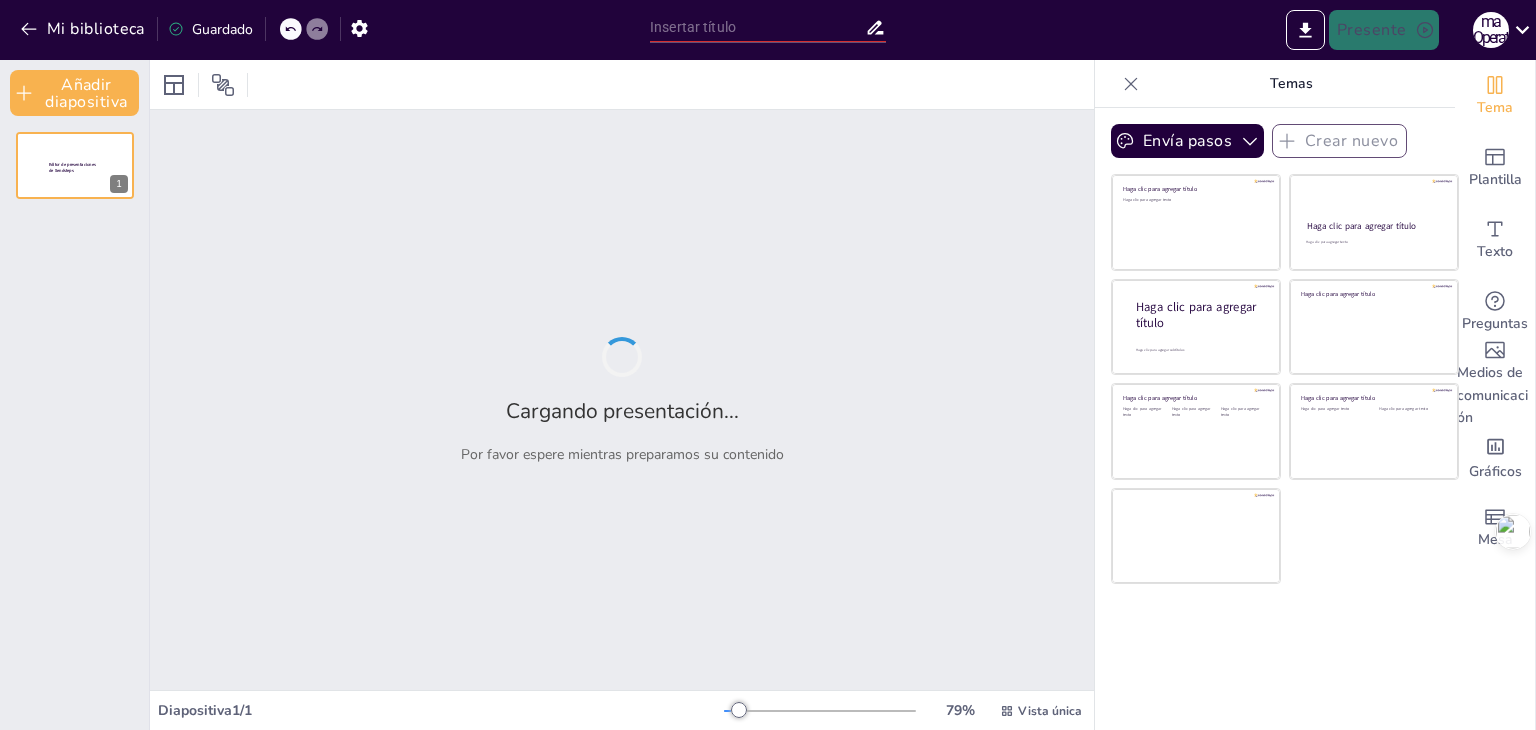 type on "New Sendsteps" 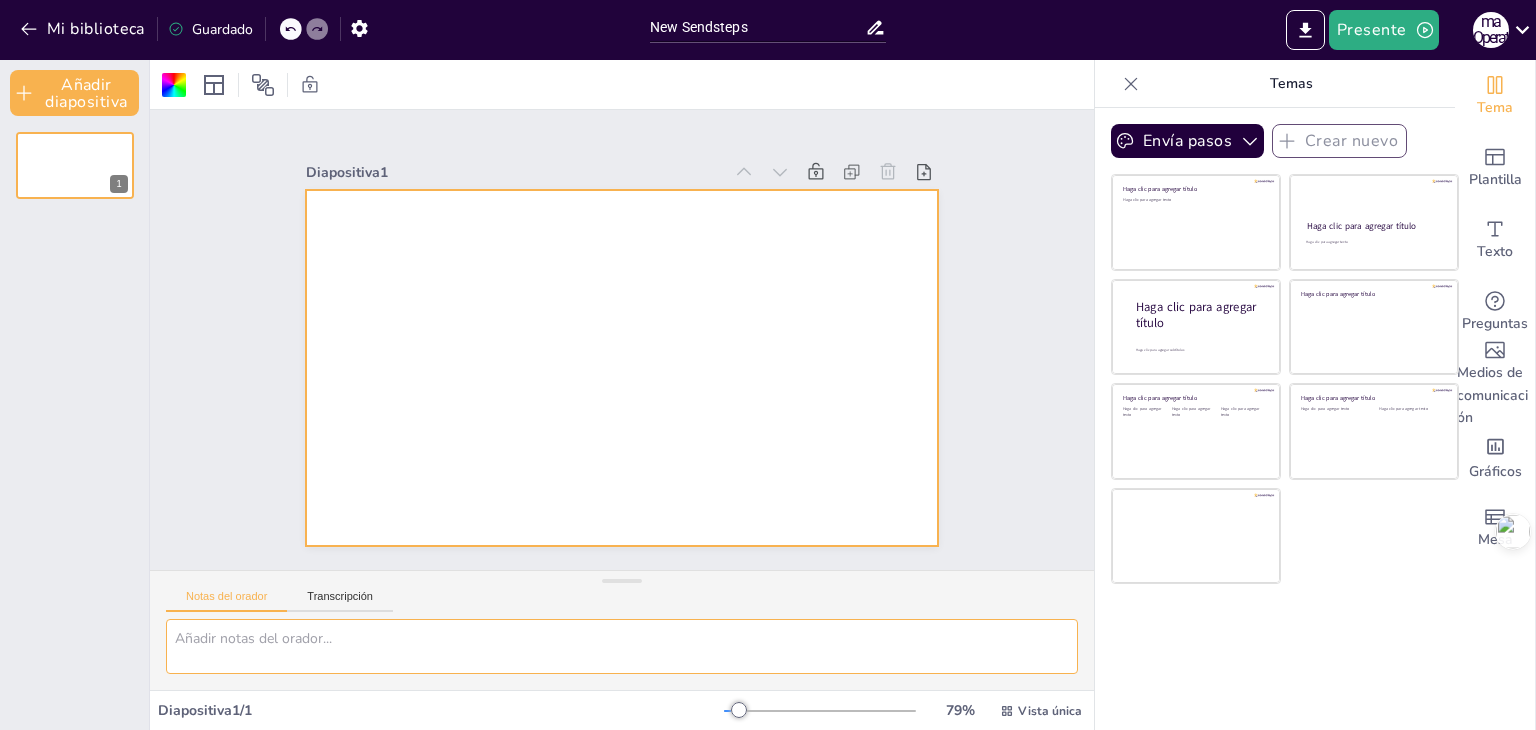 click at bounding box center (622, 646) 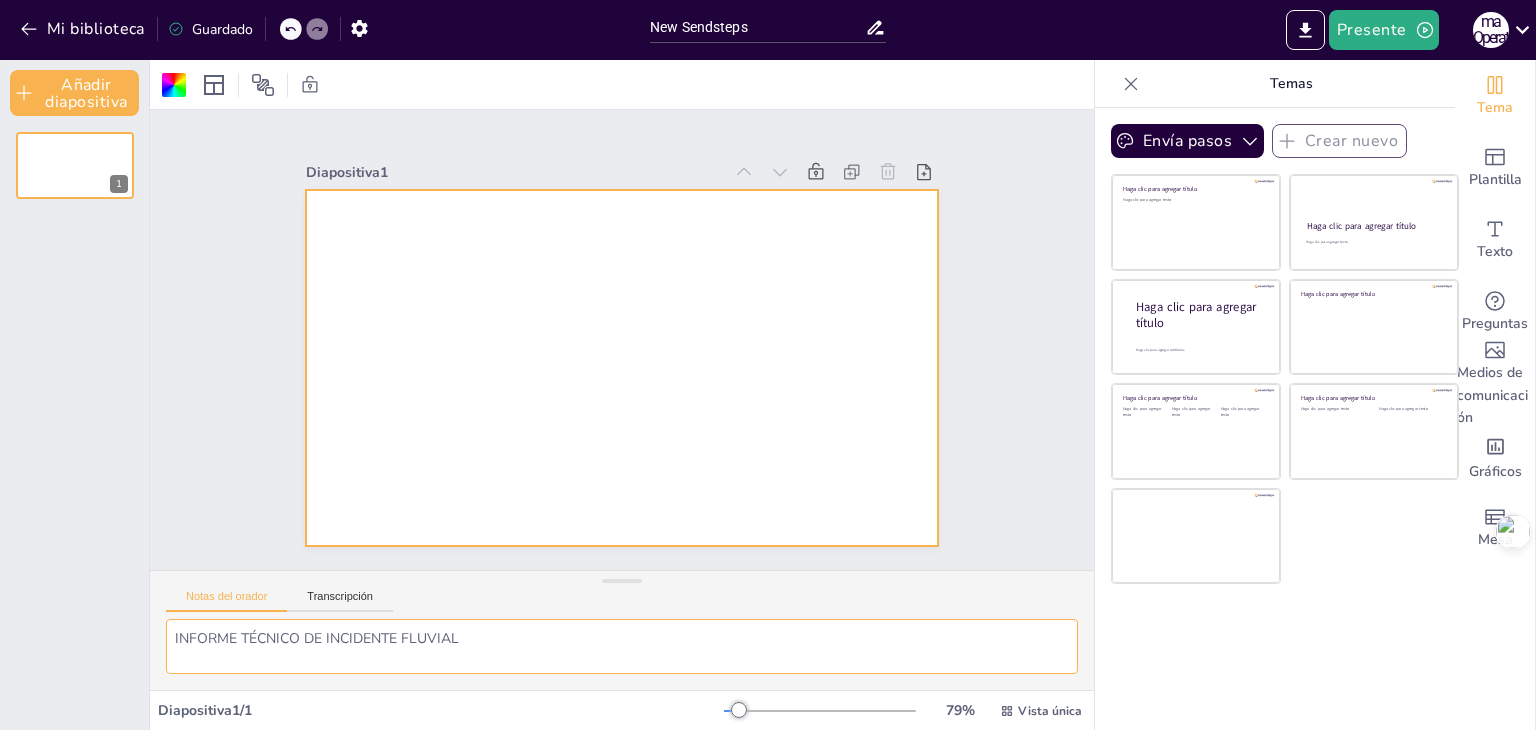 type on "INFORME TÉCNICO DE INCIDENTE FLUVIAL" 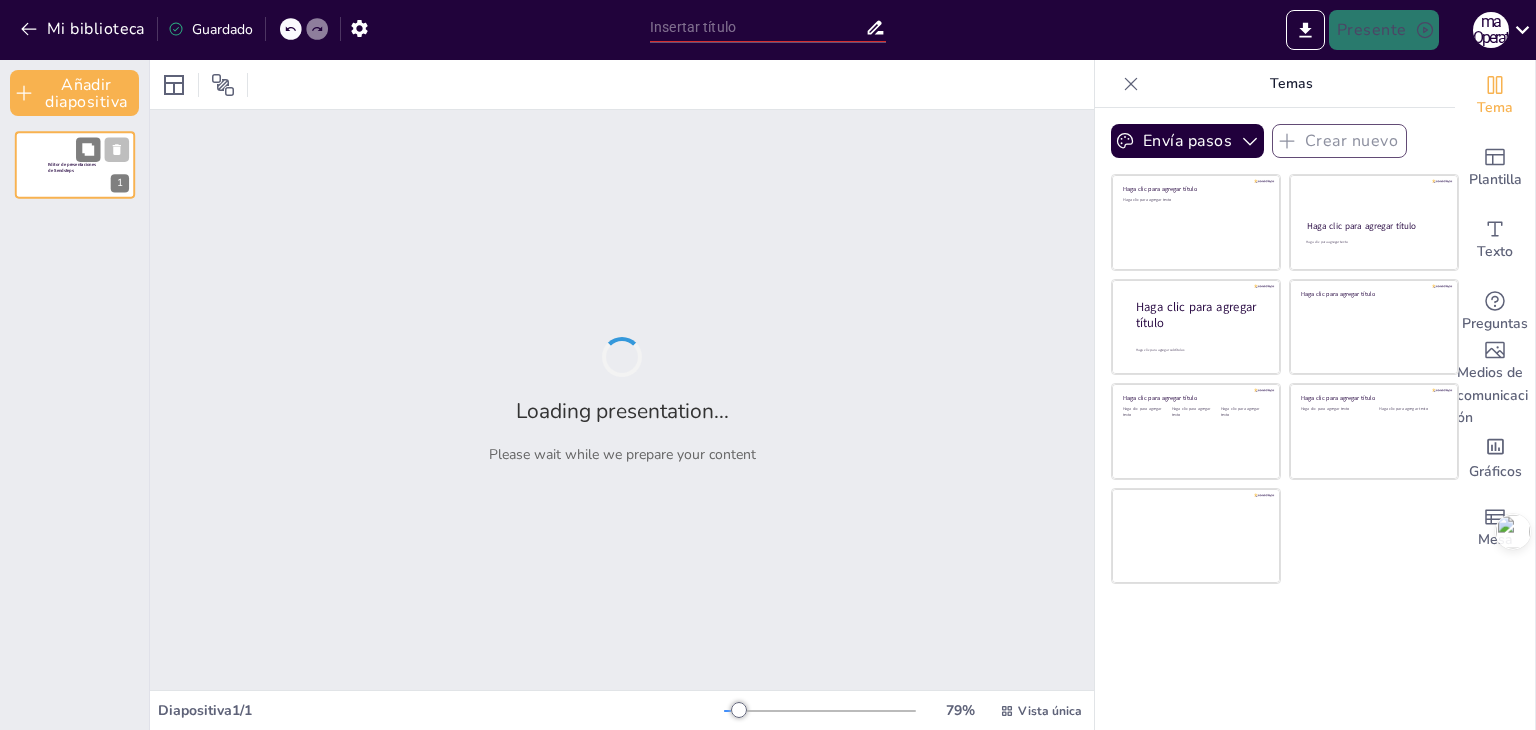 type on "New Sendsteps" 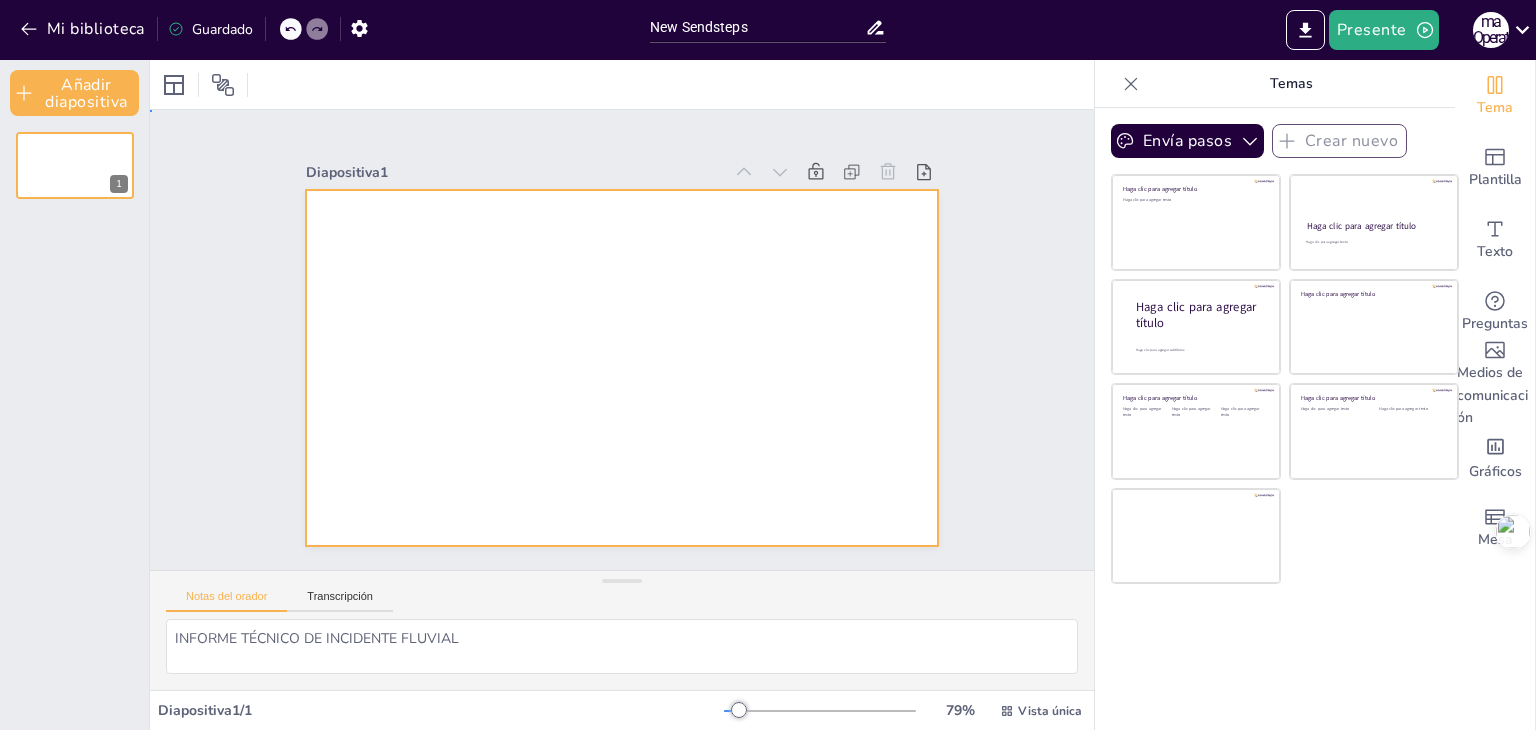 click at bounding box center (622, 368) 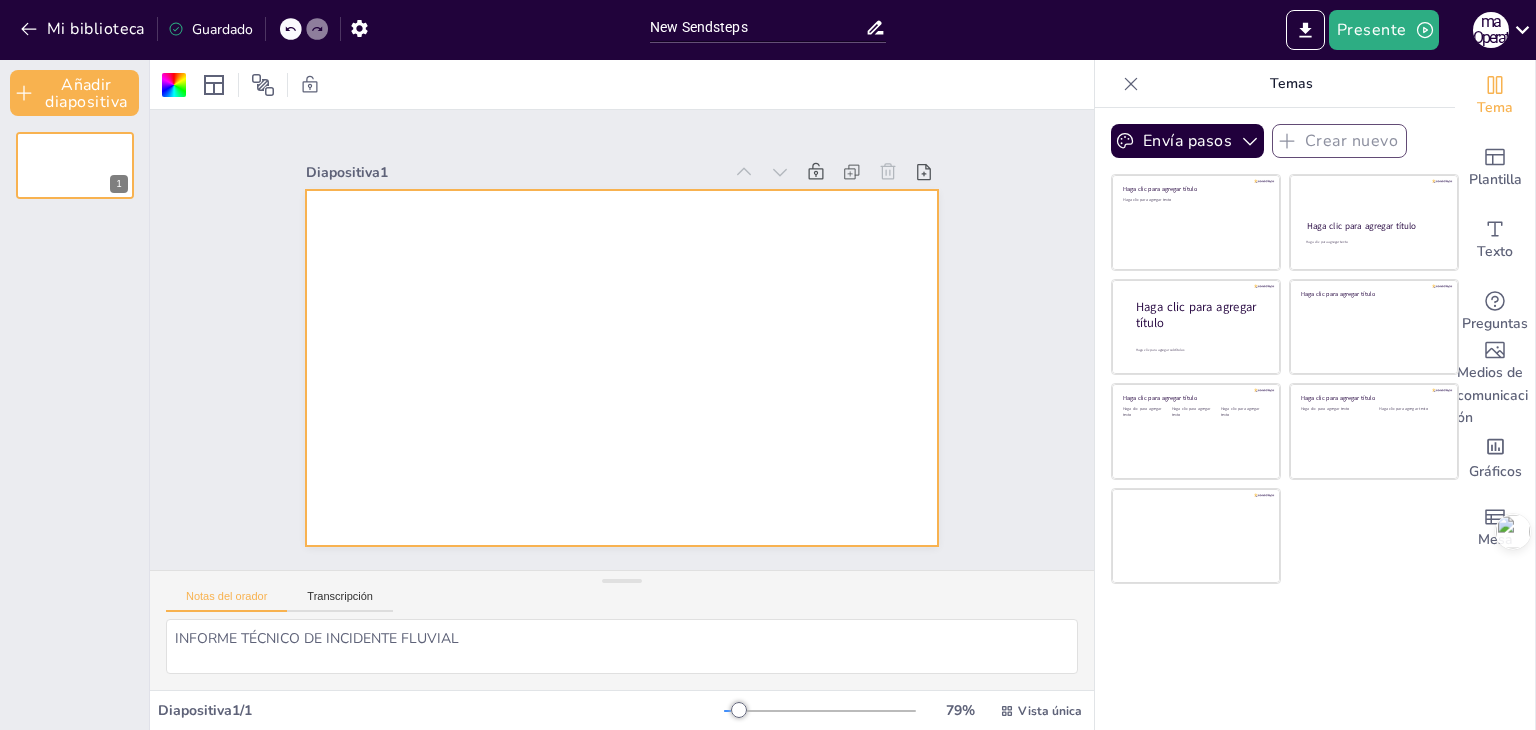 click at bounding box center (619, 368) 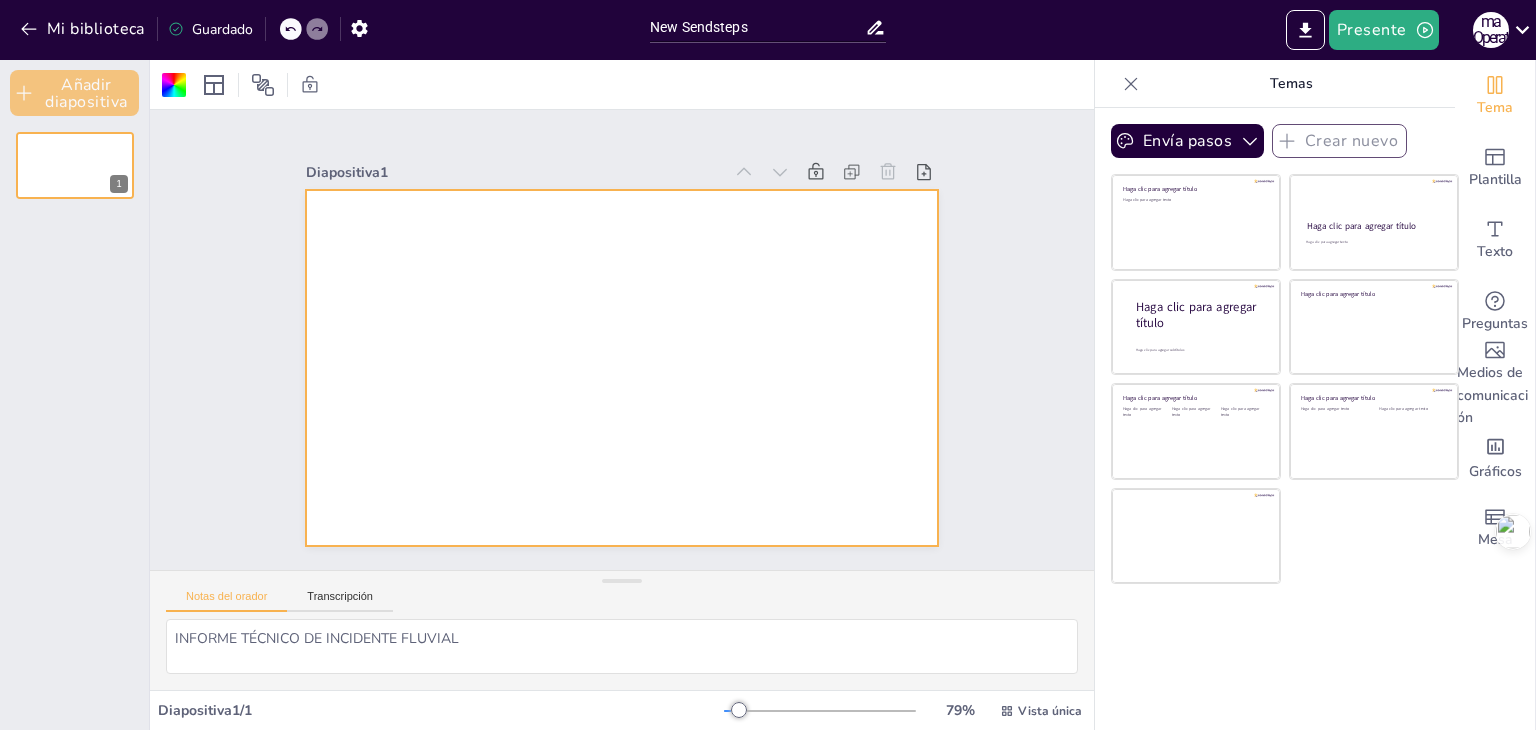 click on "Añadir diapositiva" at bounding box center [86, 93] 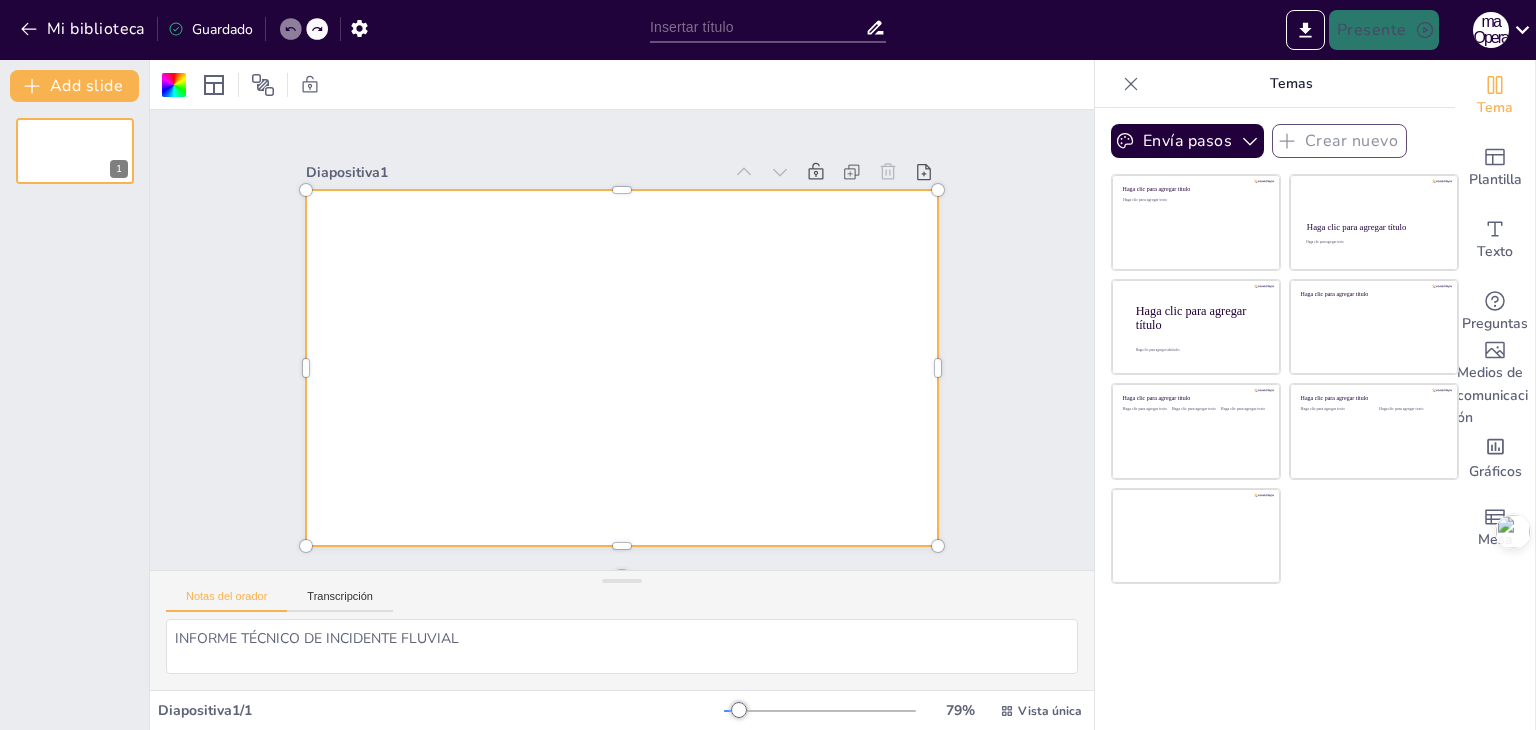 type on "New Sendsteps" 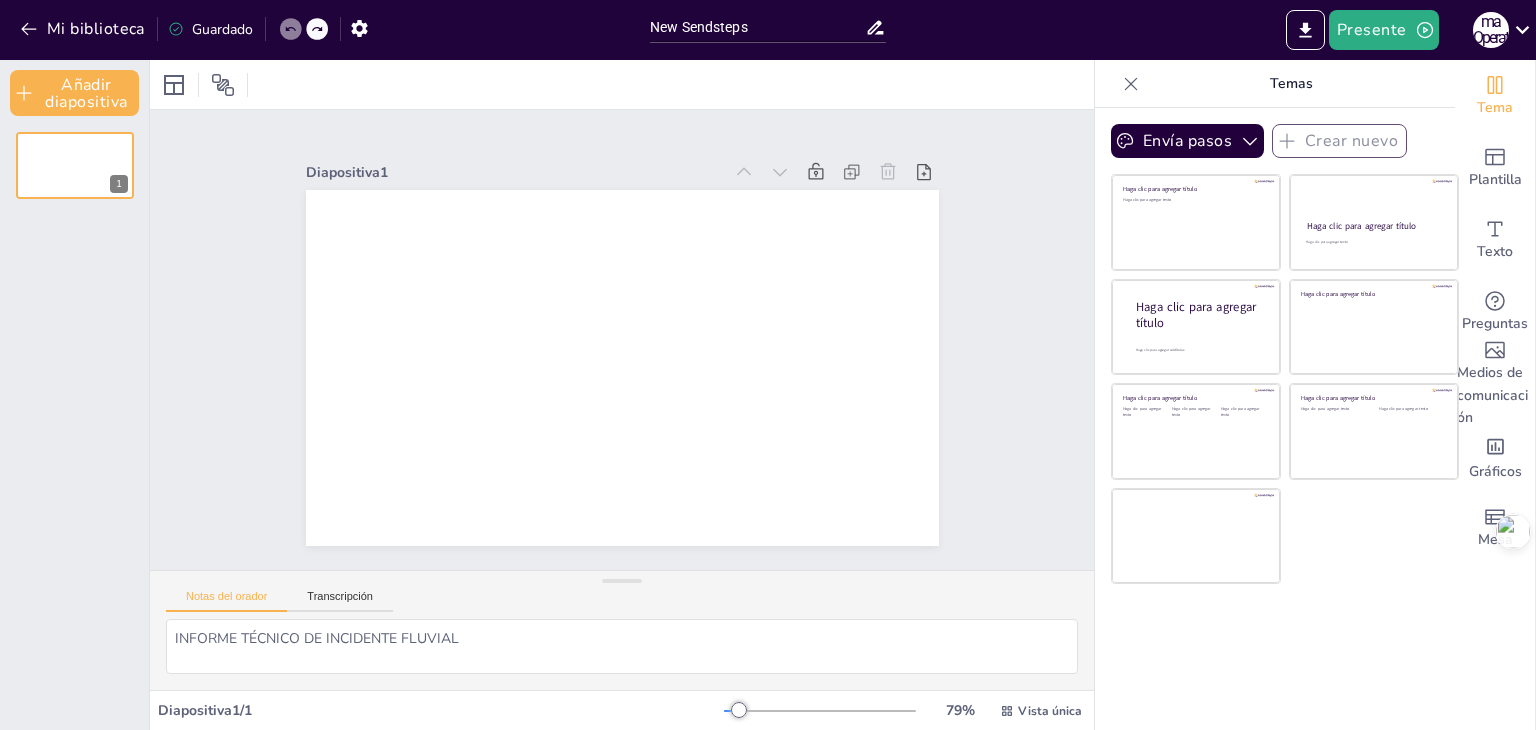 scroll, scrollTop: 4, scrollLeft: 0, axis: vertical 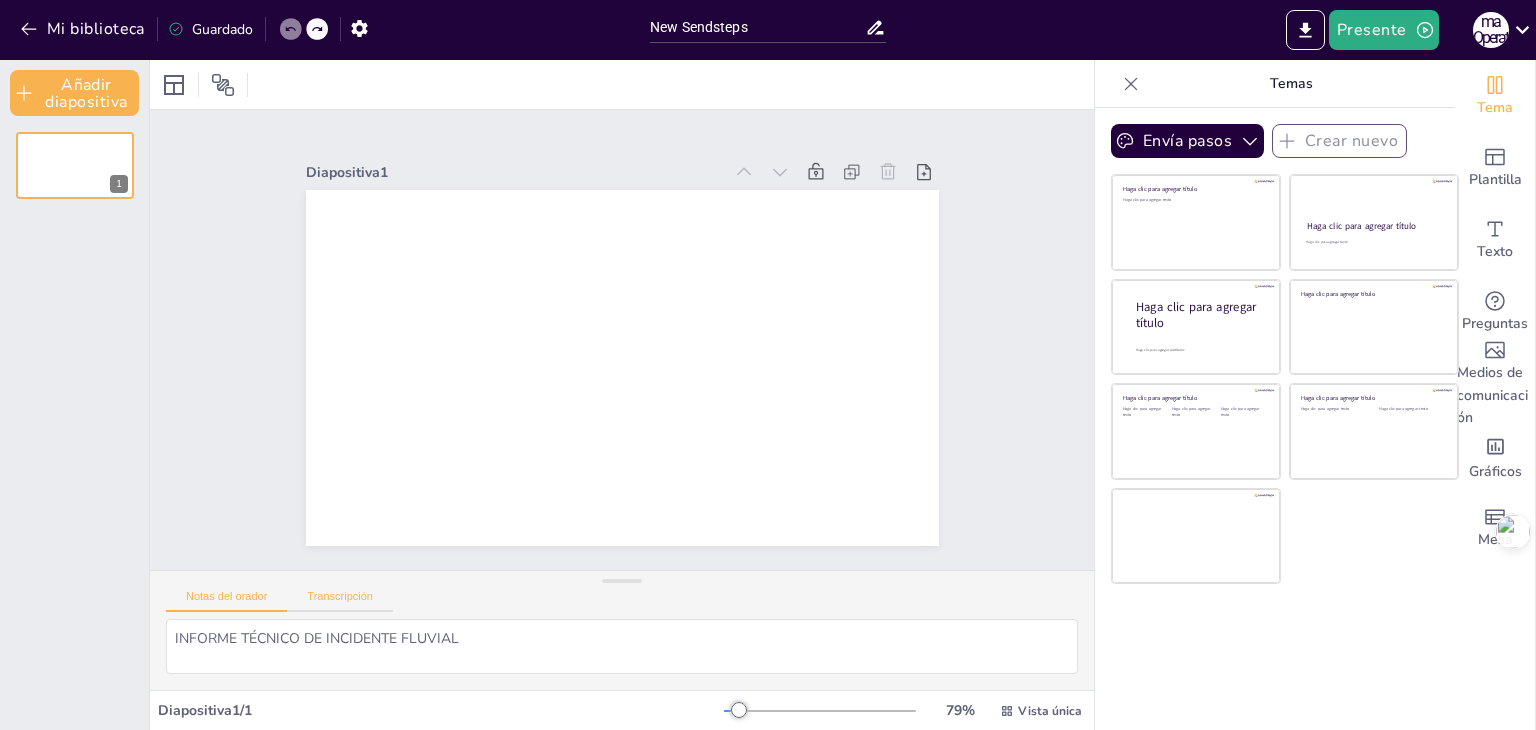click on "Transcripción" at bounding box center (340, 596) 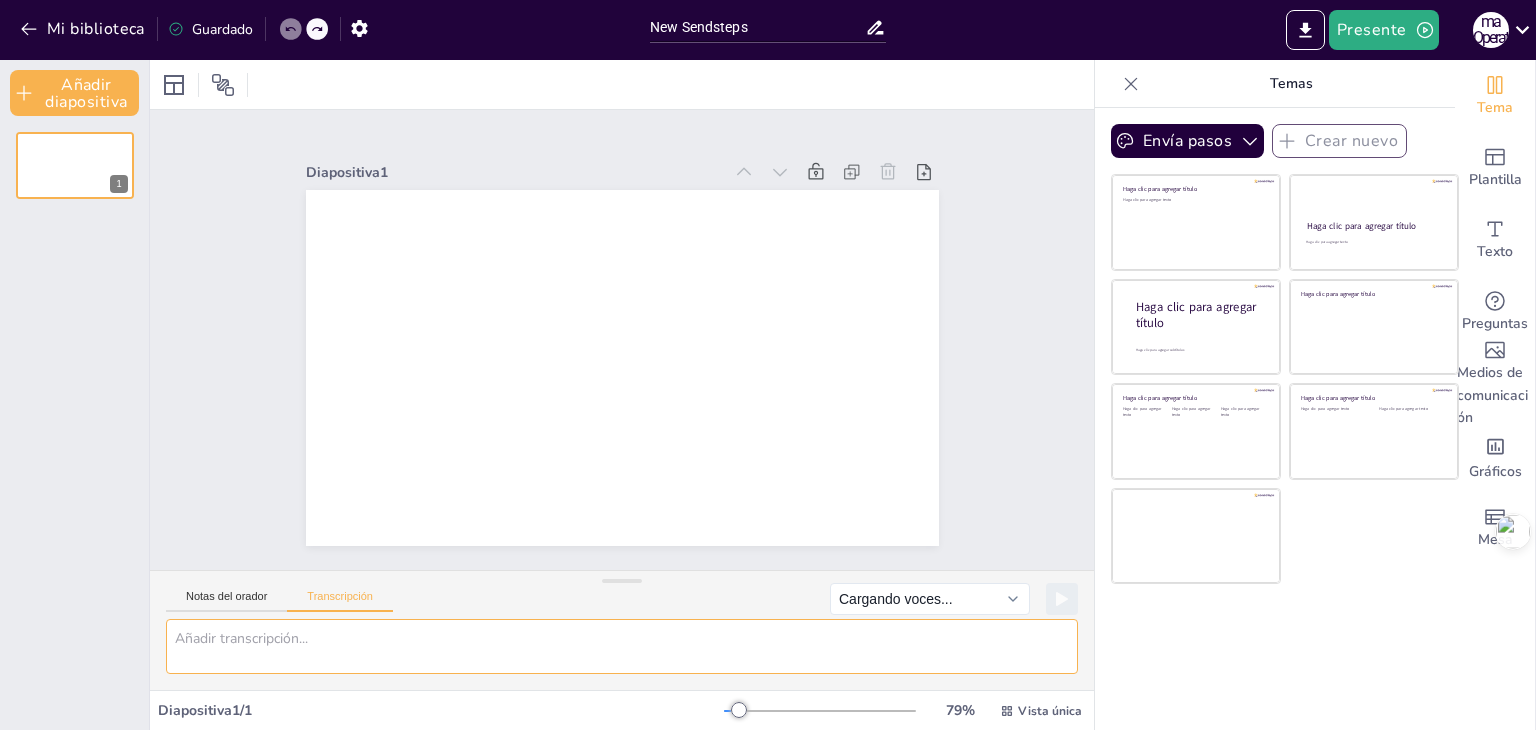 click at bounding box center (622, 646) 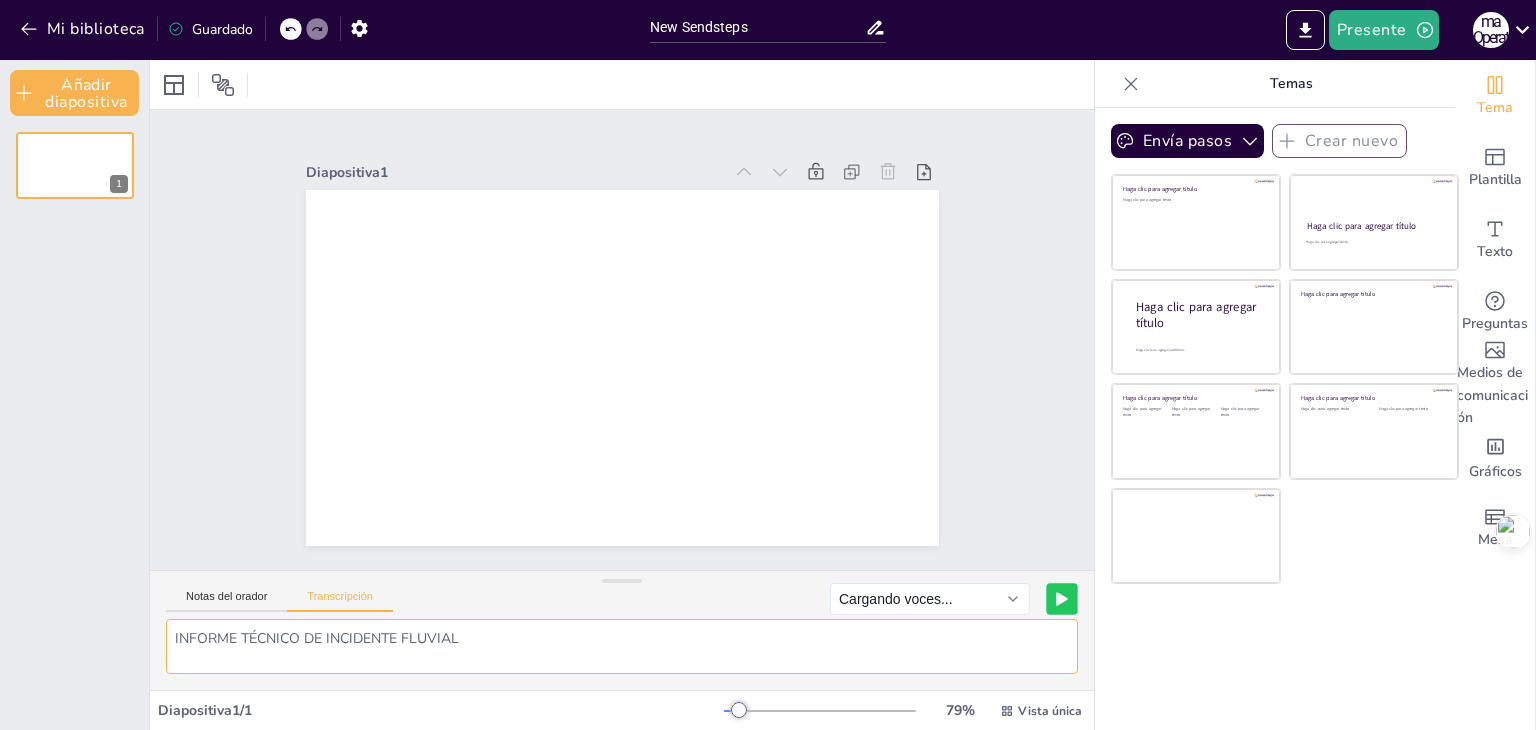 type on "INFORME TÉCNICO DE INCIDENTE FLUVIAL" 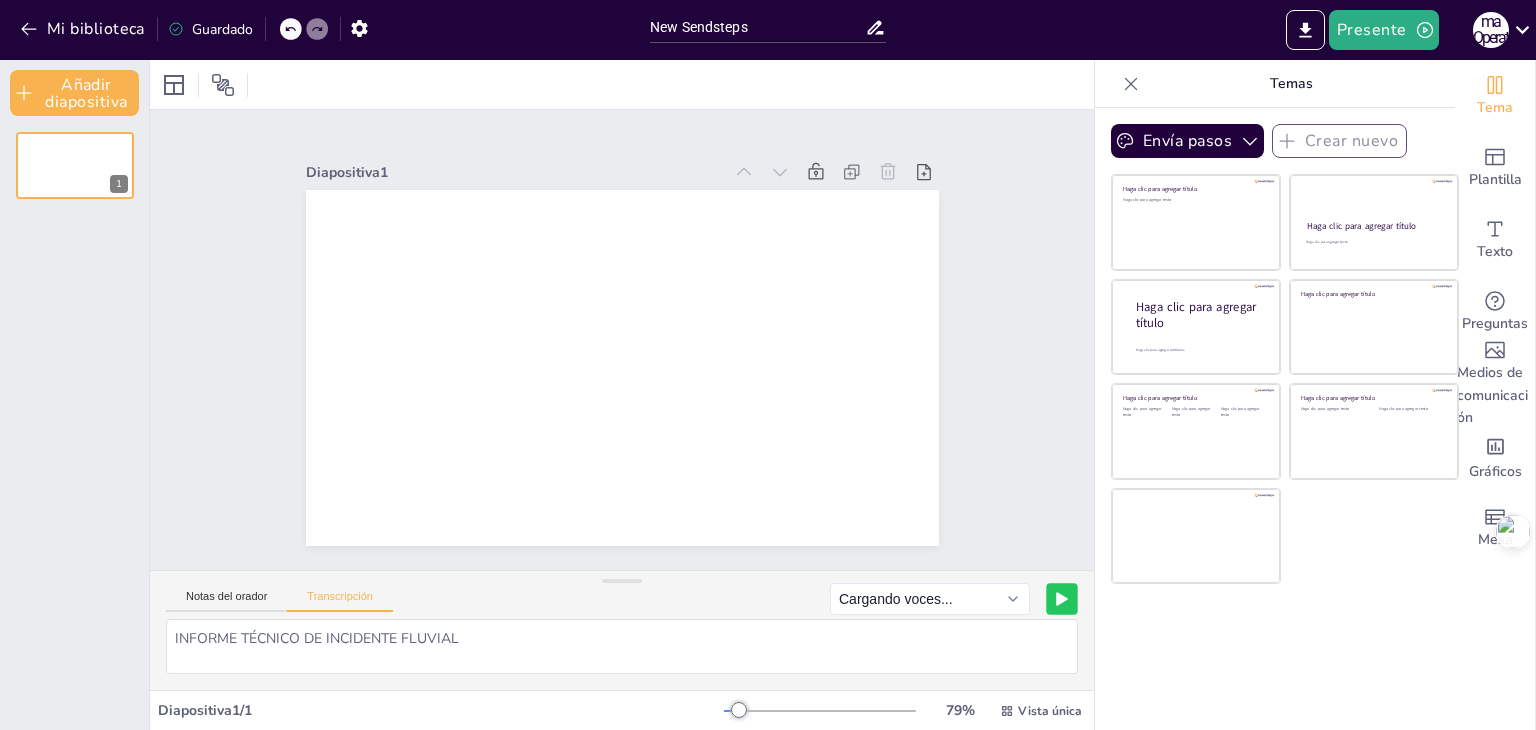 click 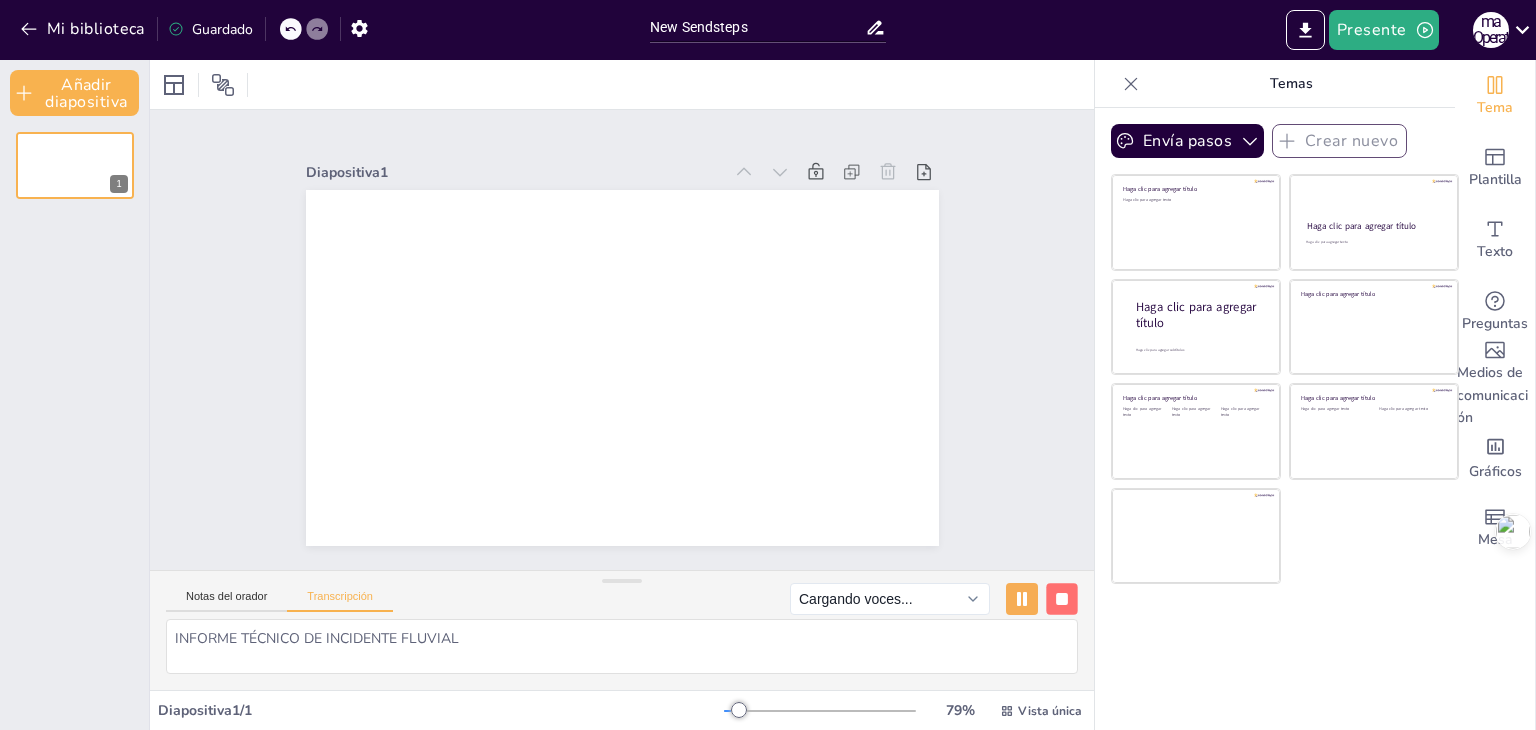 click 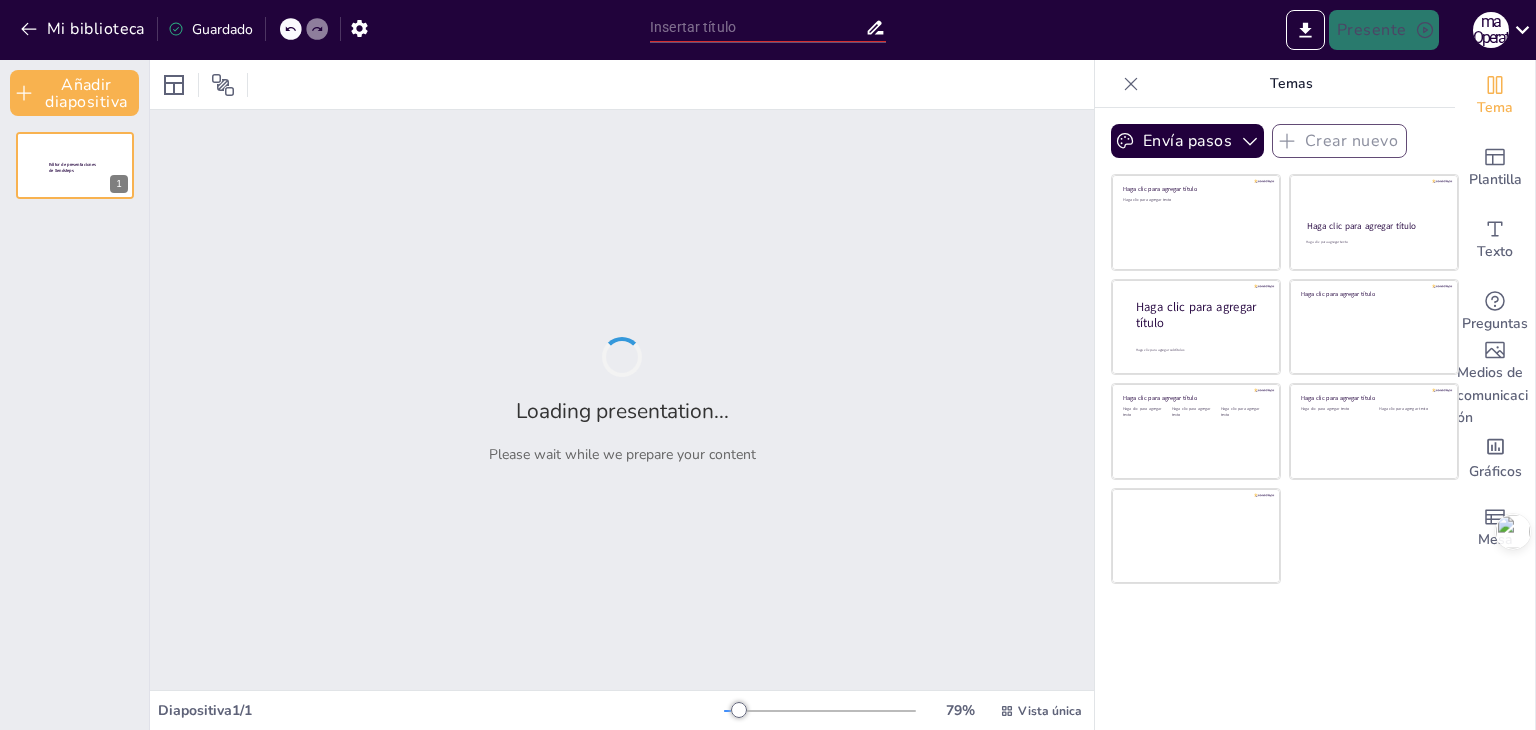 type on "New Sendsteps" 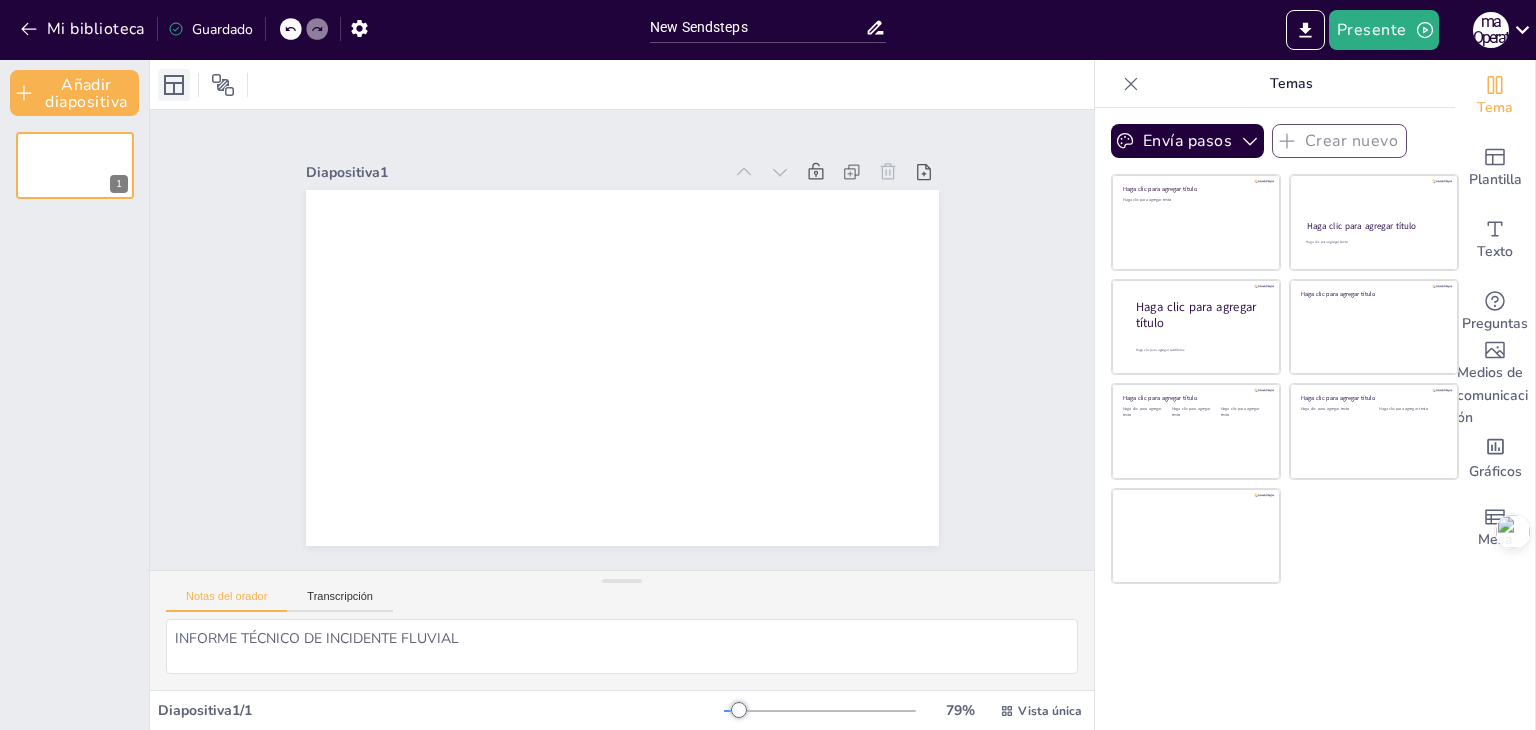 click 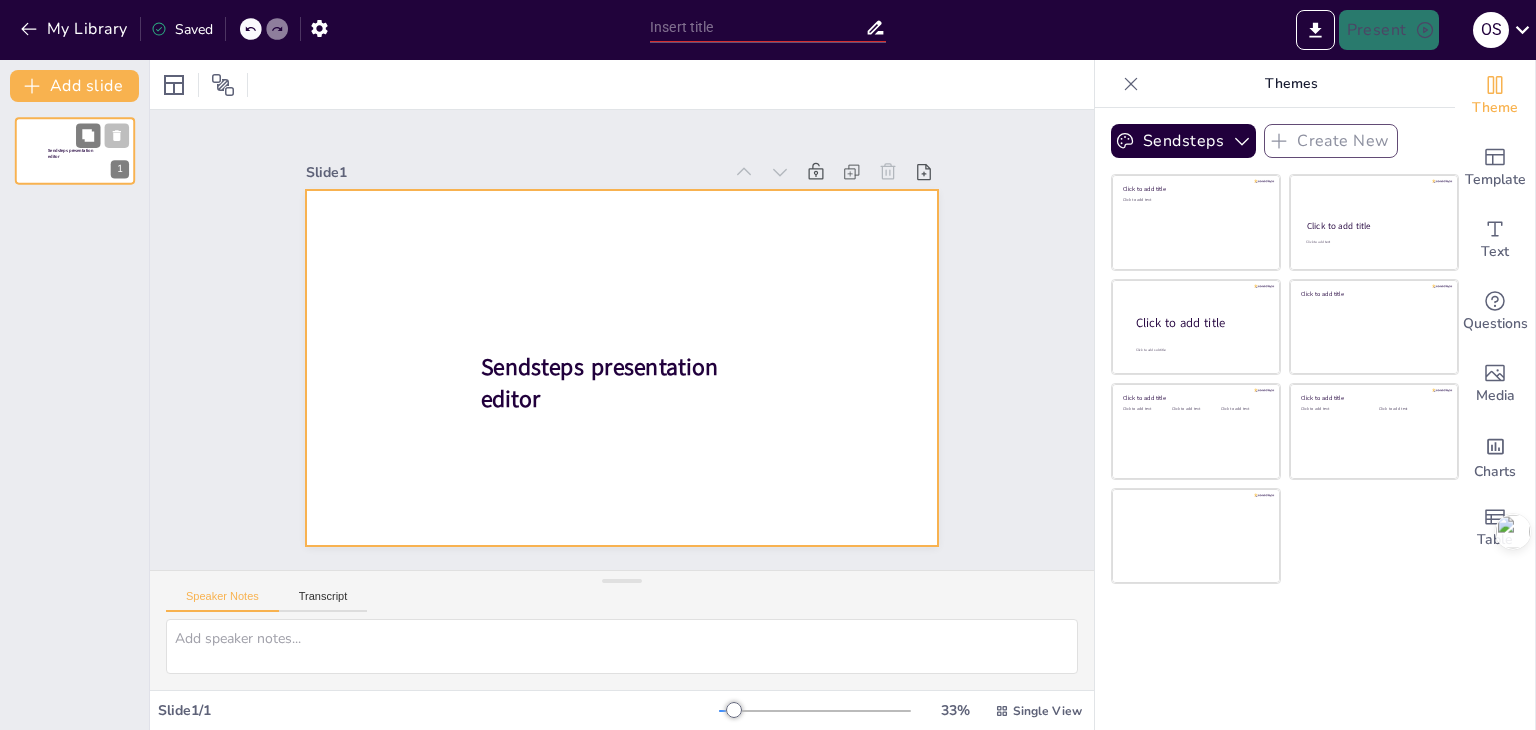 scroll, scrollTop: 0, scrollLeft: 0, axis: both 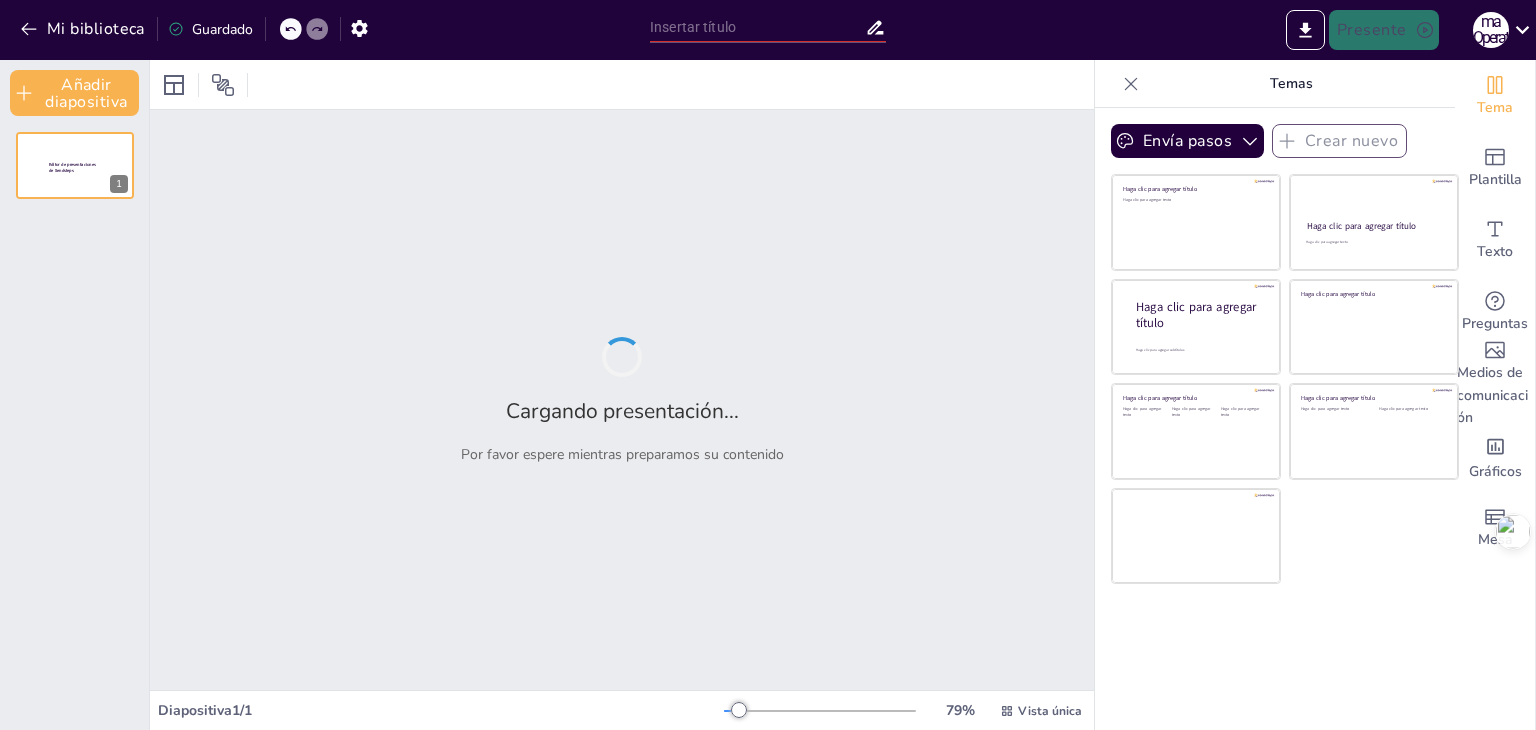 type on "INFORME TÉCNICO DE INCIDENTE FLUVIAL" 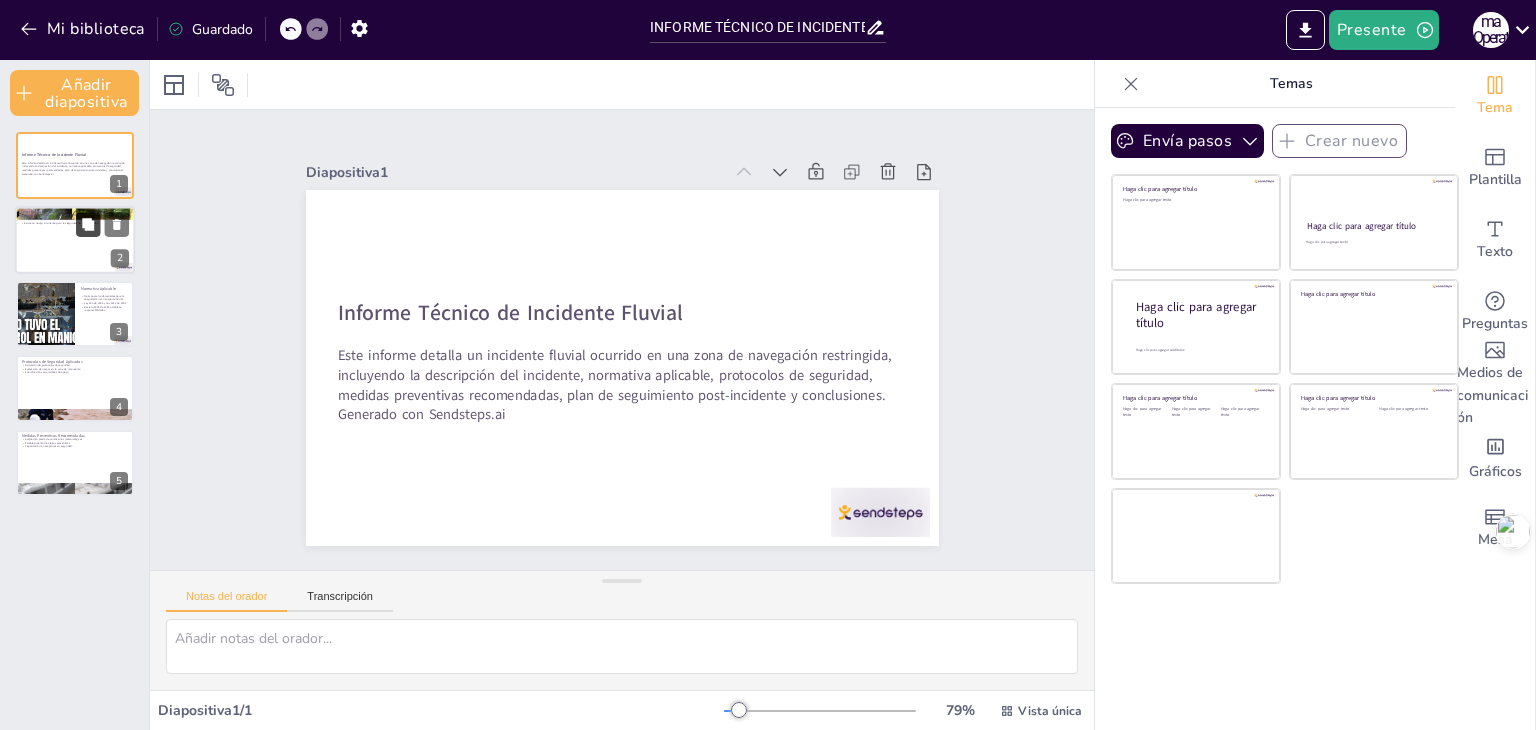 click 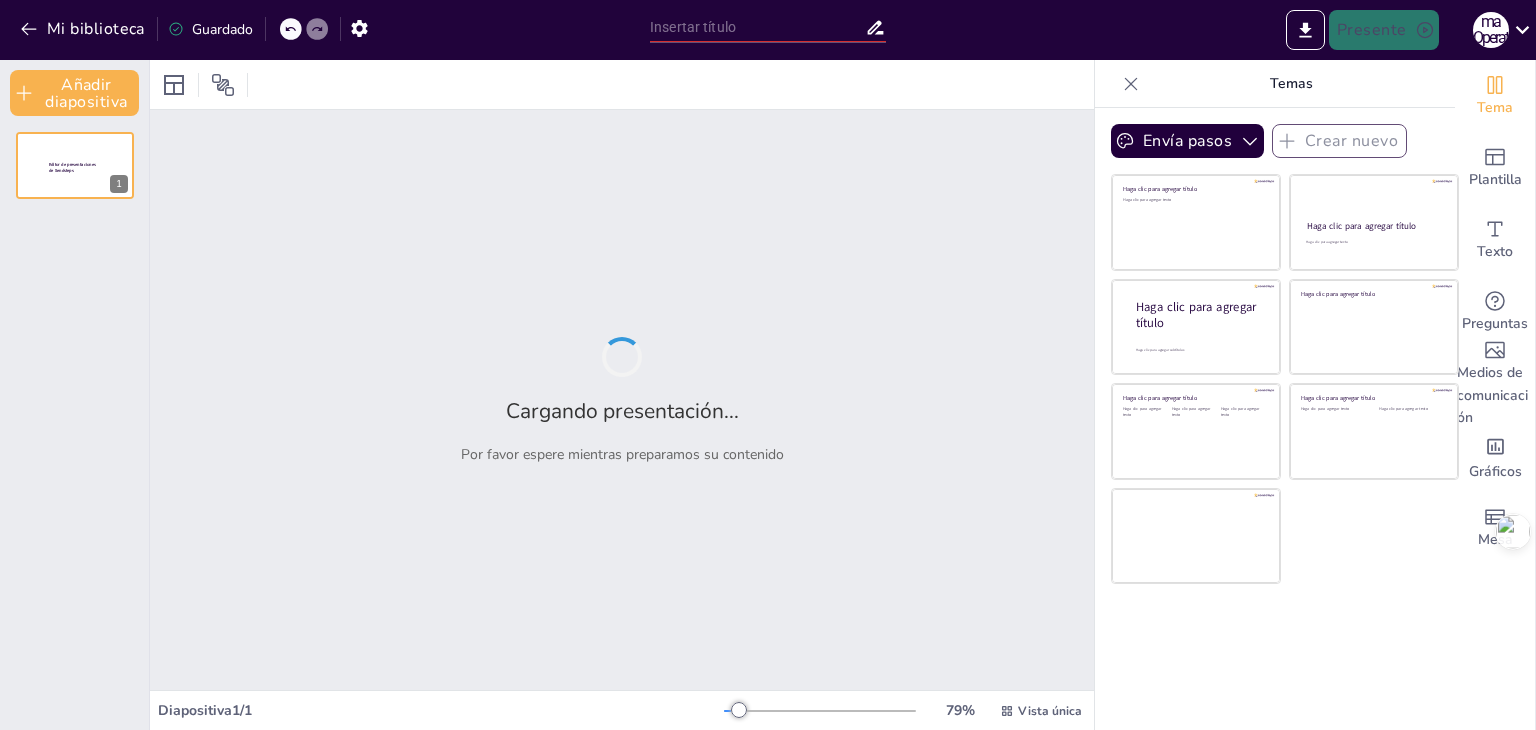 type on "INFORME TÉCNICO DE INCIDENTE FLUVIAL" 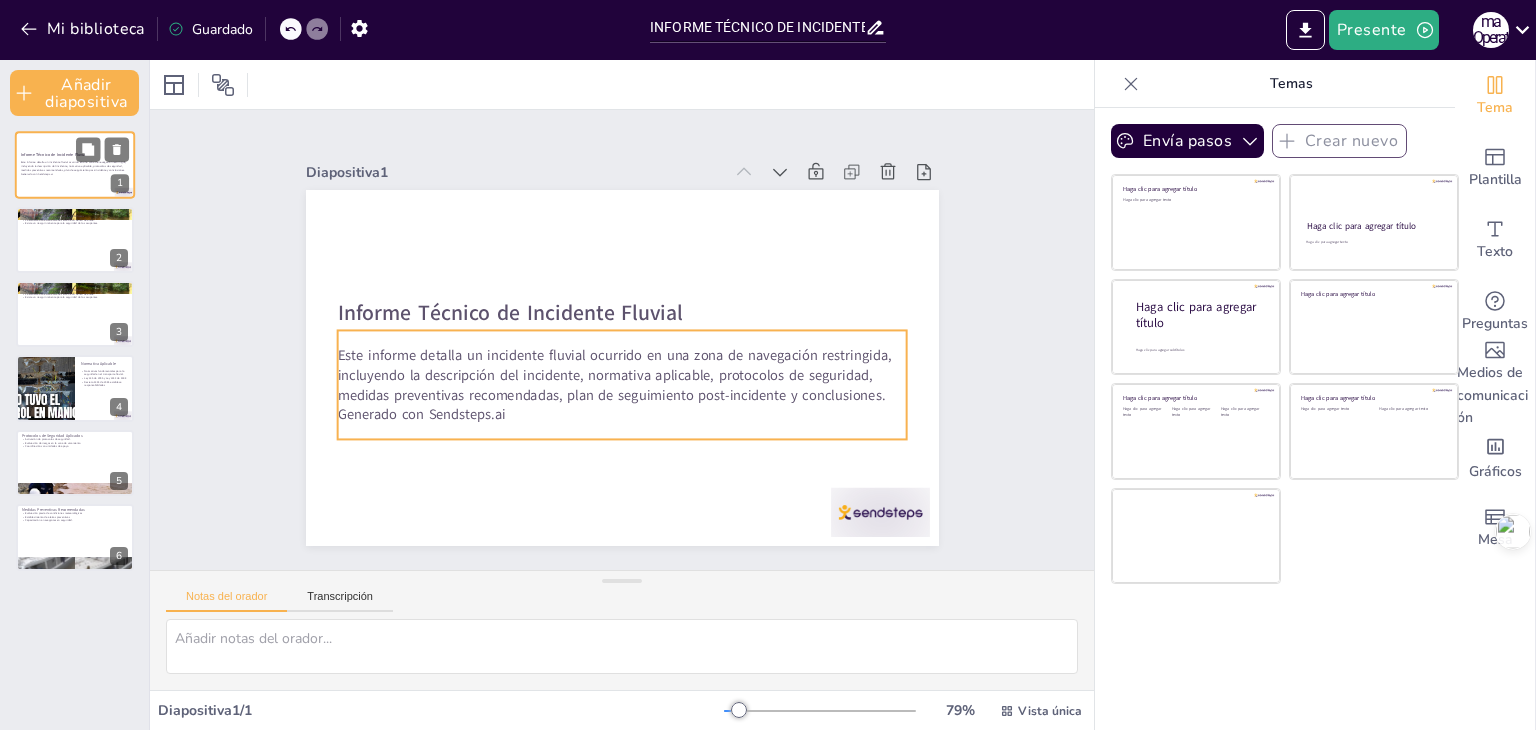 click on "Este informe detalla un incidente fluvial ocurrido en una zona de navegación restringida, incluyendo la descripción del incidente, normativa aplicable, protocolos de seguridad, medidas preventivas recomendadas, plan de seguimiento post-incidente y conclusiones." at bounding box center (73, 166) 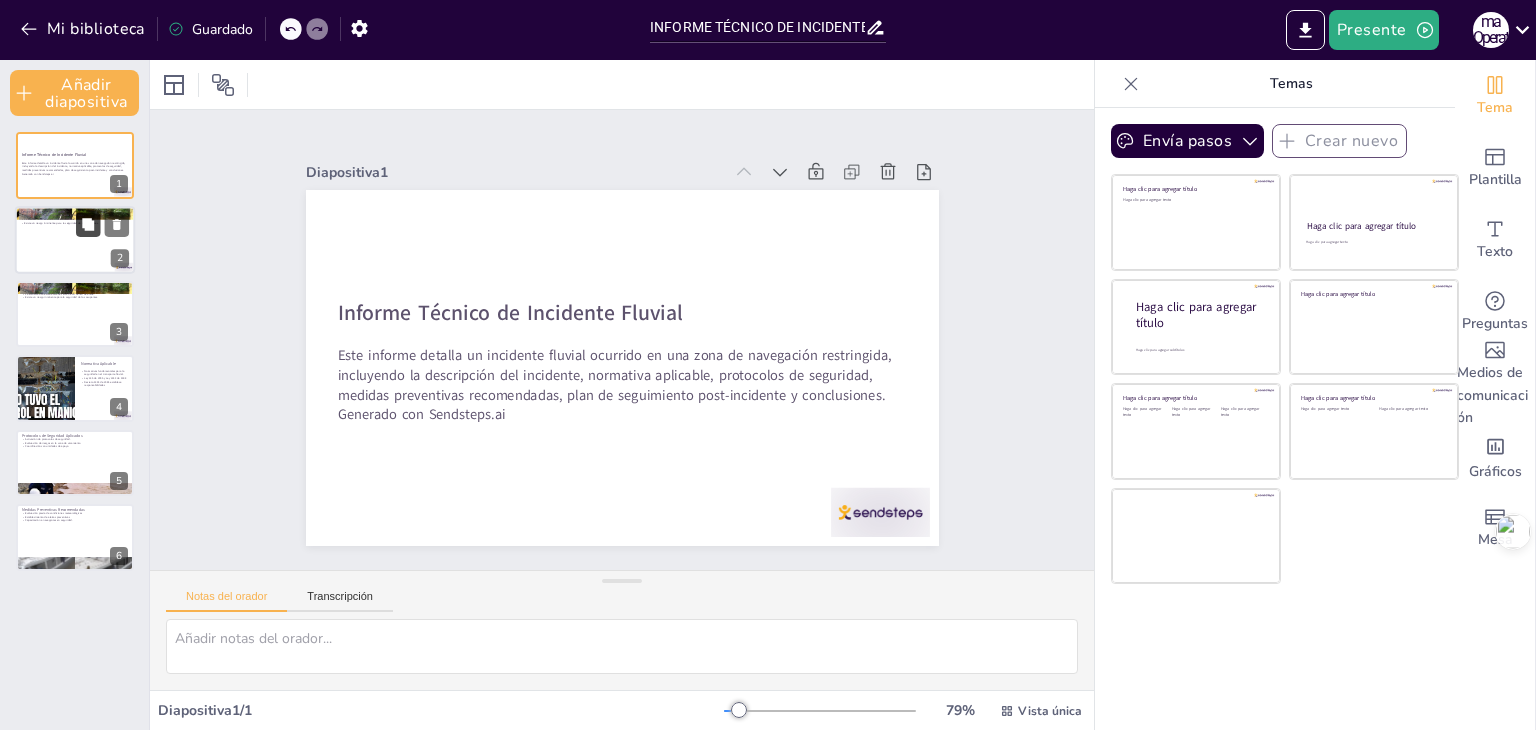 click 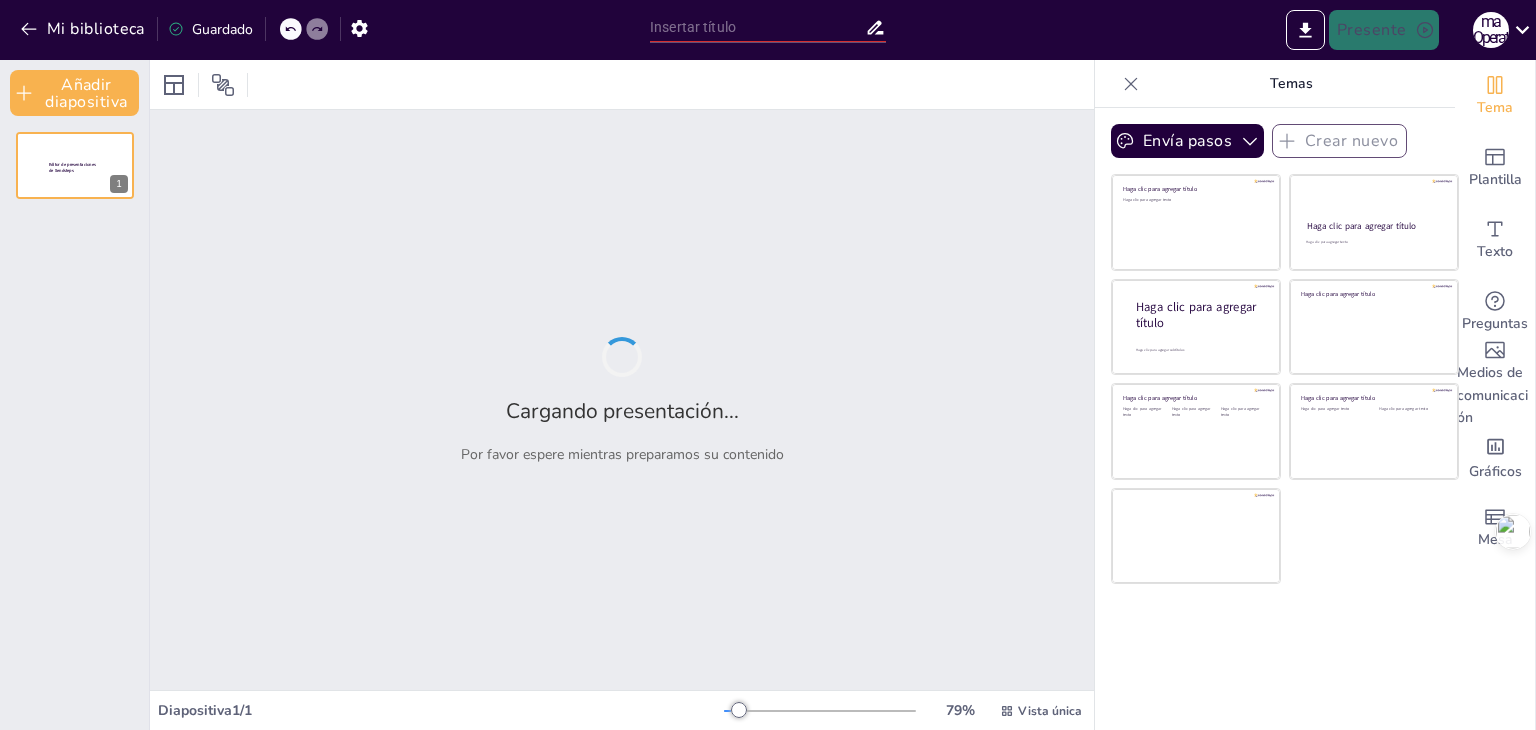 type on "INFORME TÉCNICO DE INCIDENTE FLUVIAL" 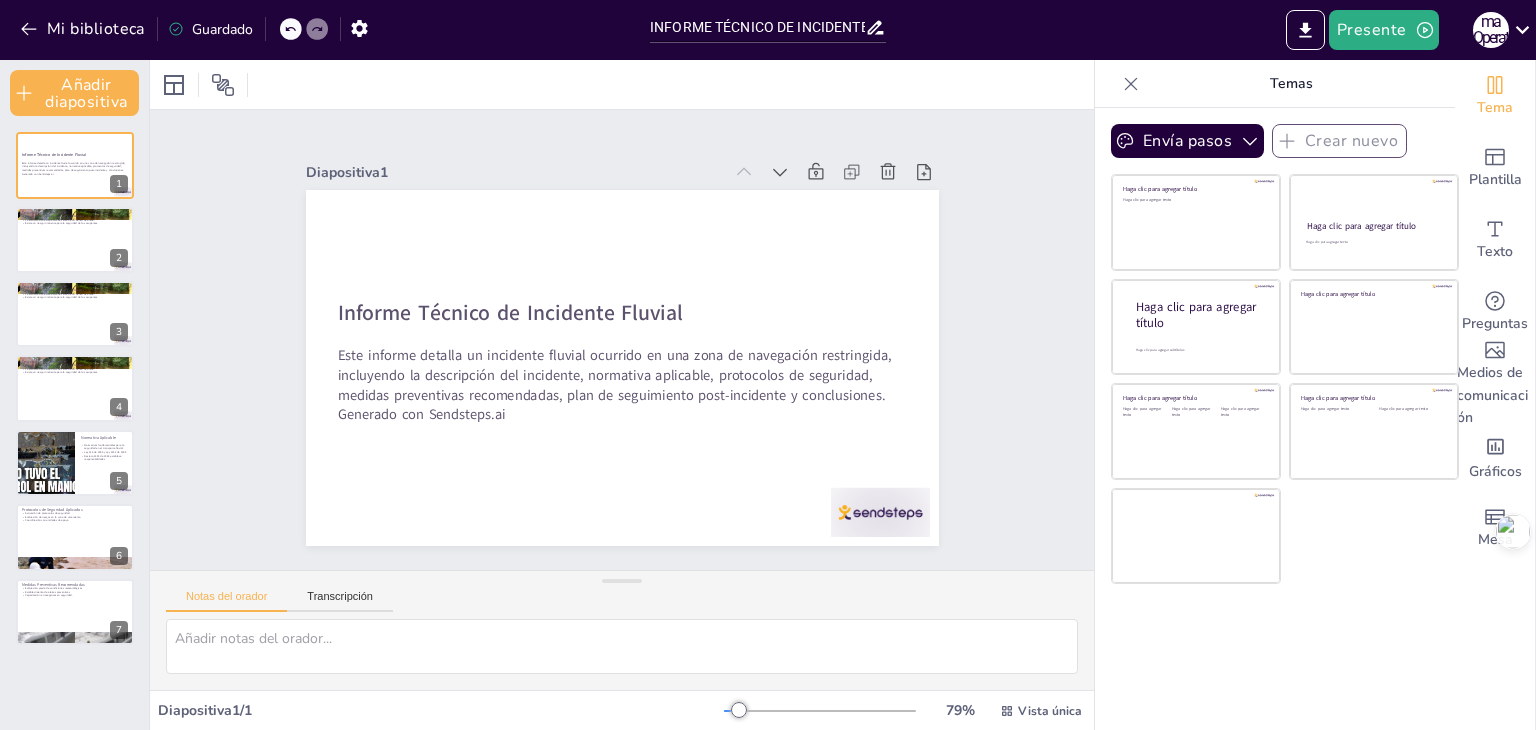click on "Guardado" at bounding box center [222, 29] 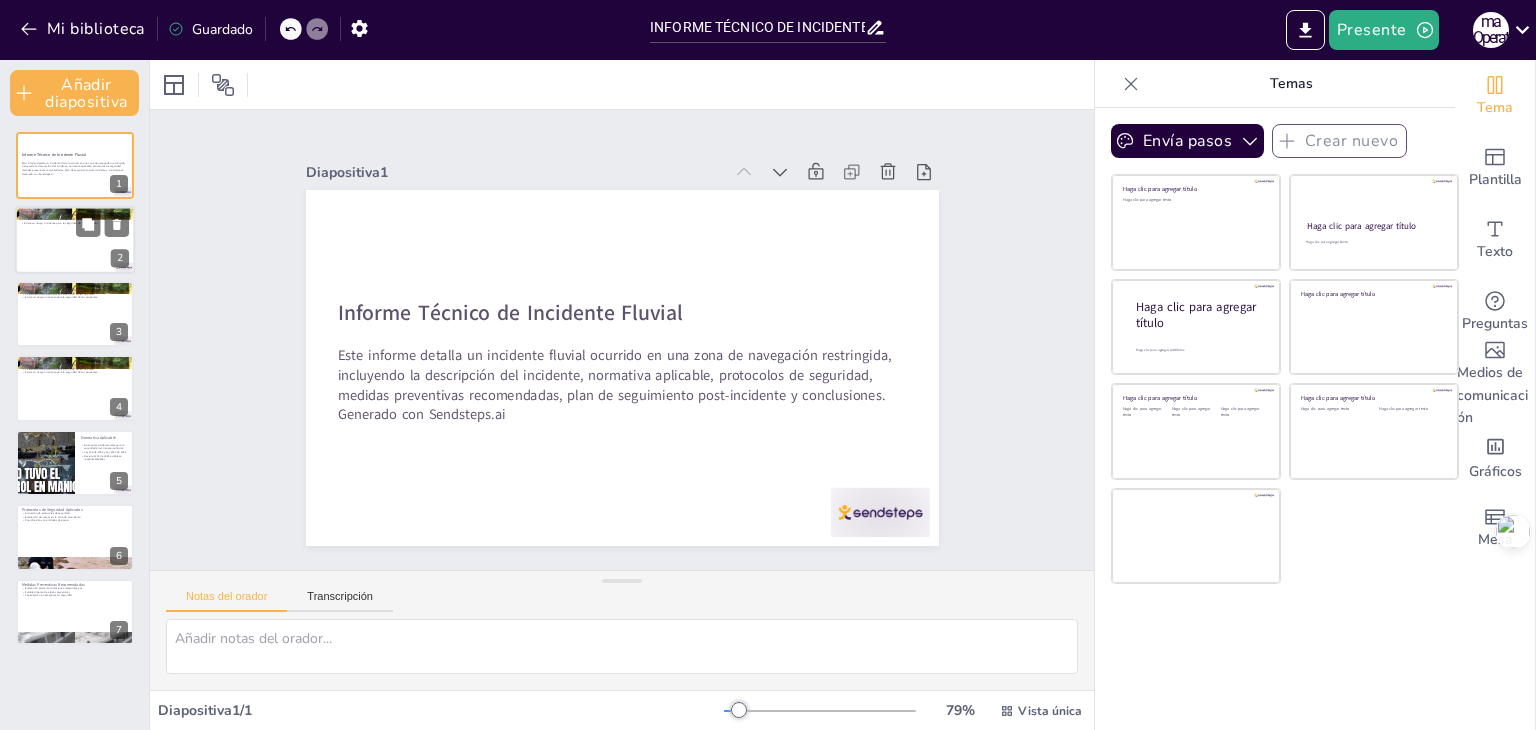 click at bounding box center [75, 240] 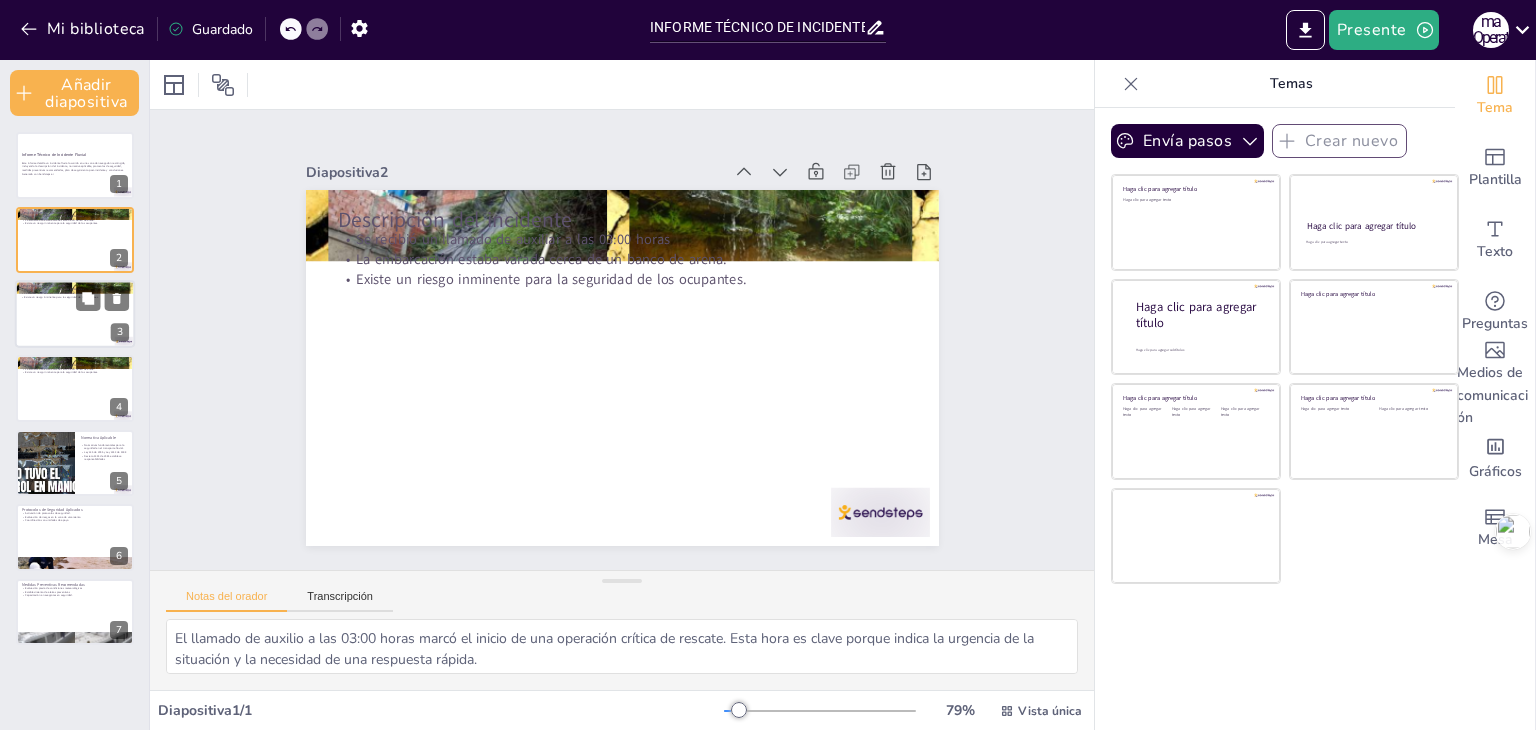 click at bounding box center (75, 314) 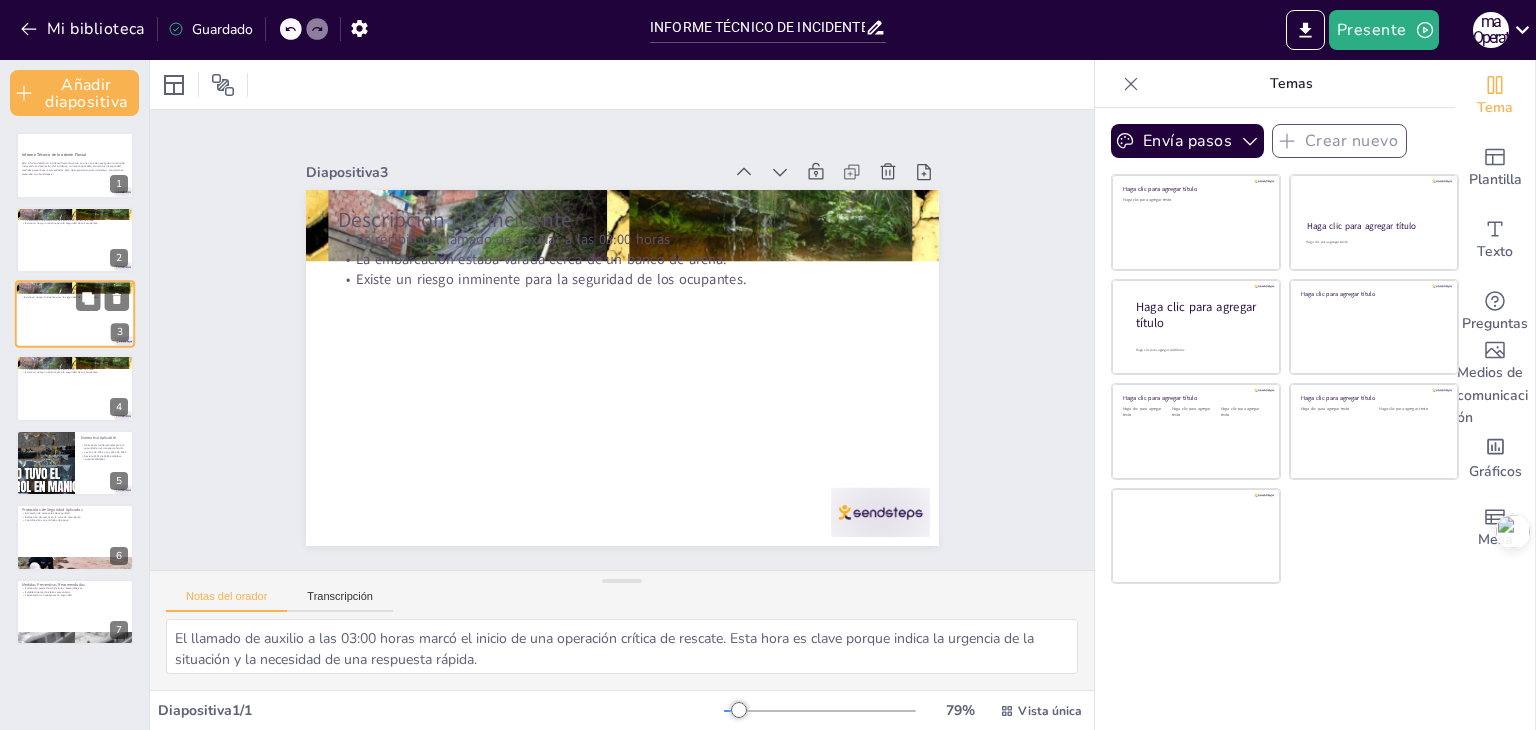 click at bounding box center (75, 314) 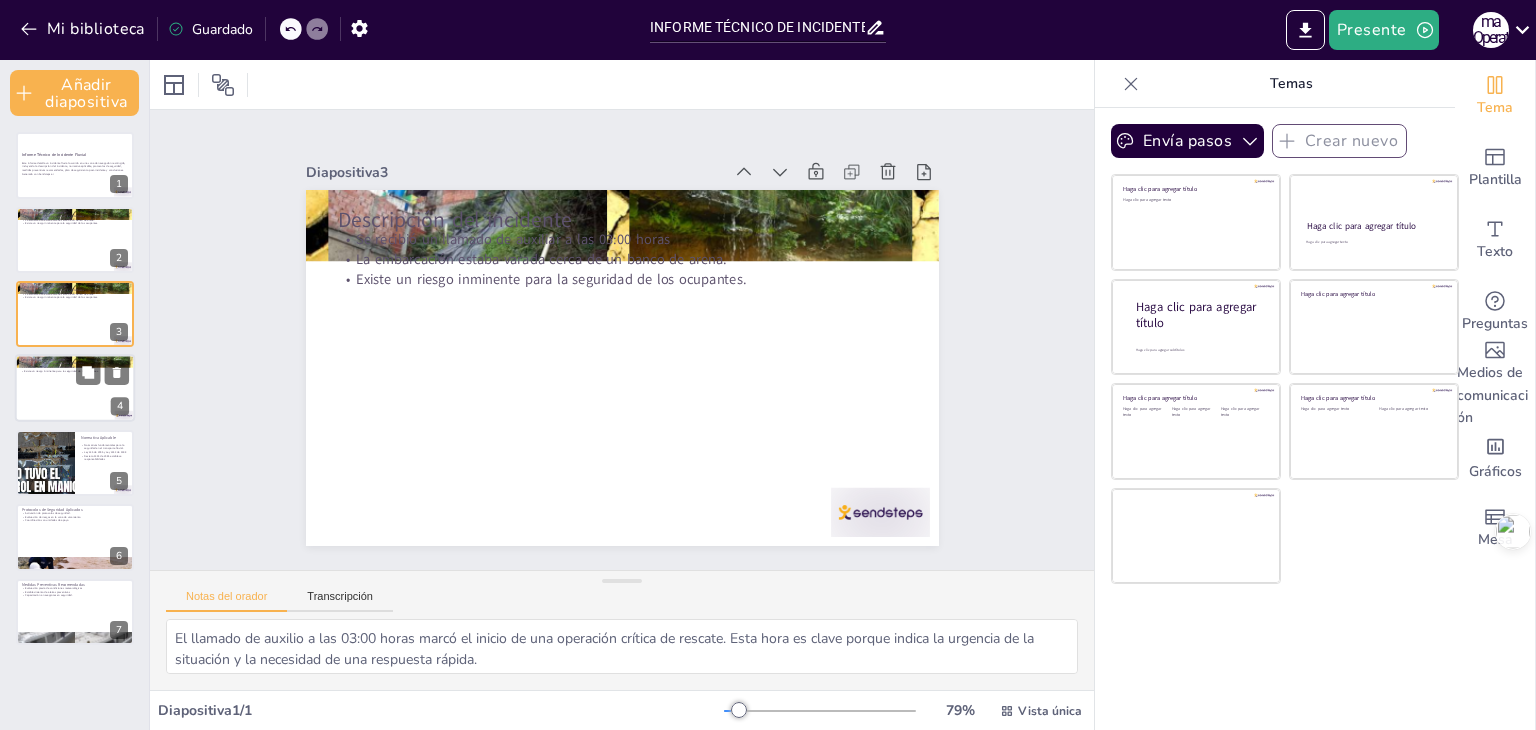 click at bounding box center (75, 389) 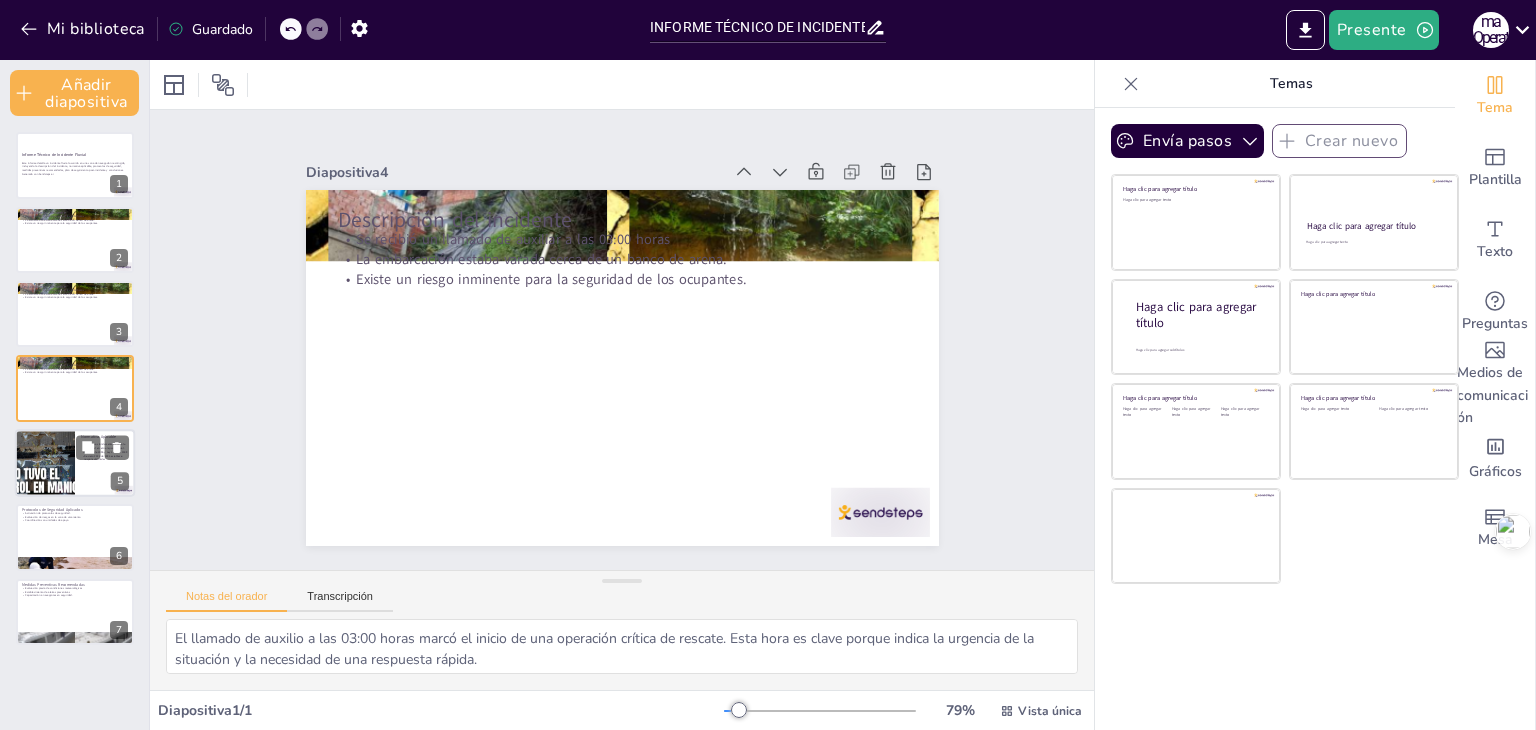 click at bounding box center (75, 463) 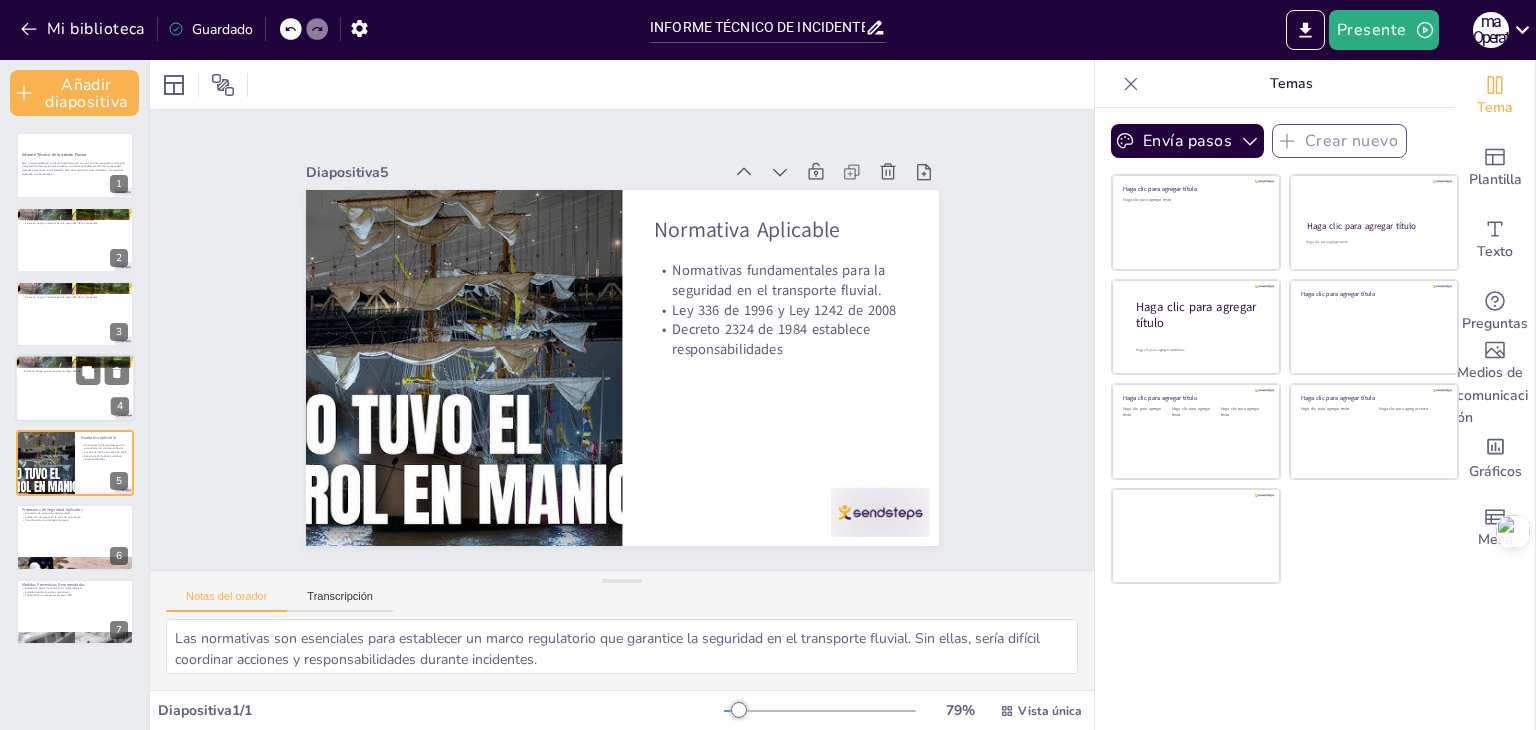 click at bounding box center (75, 389) 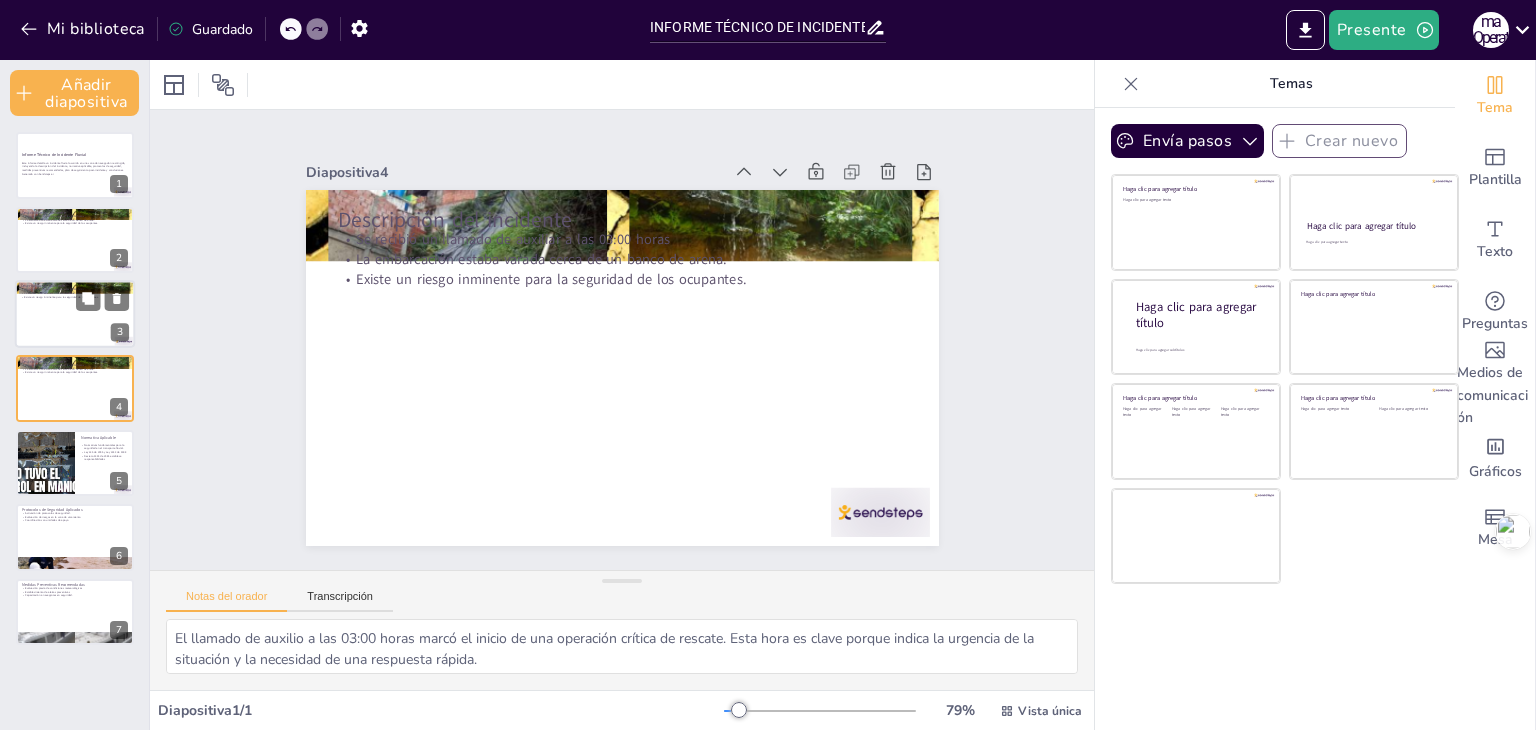 click at bounding box center [75, 314] 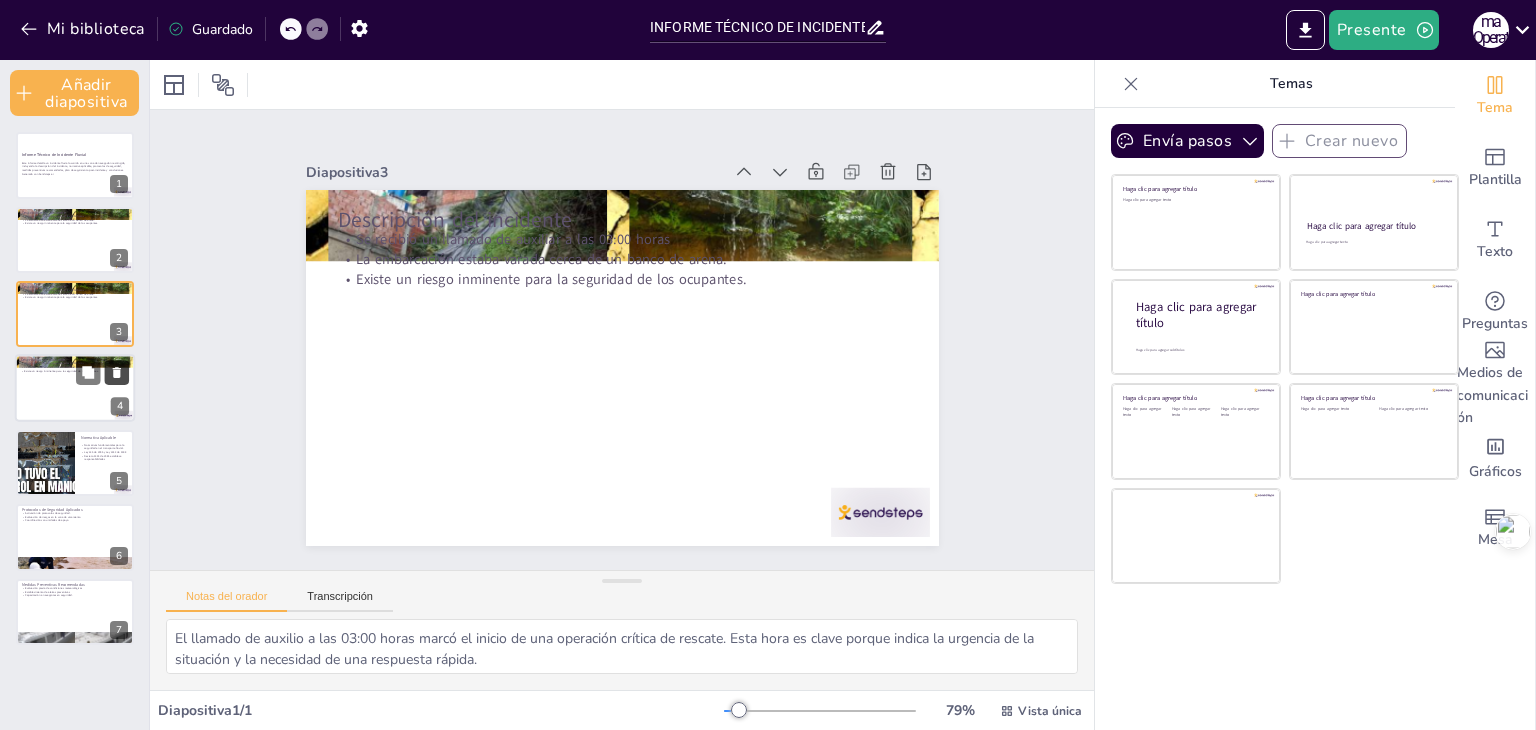 click 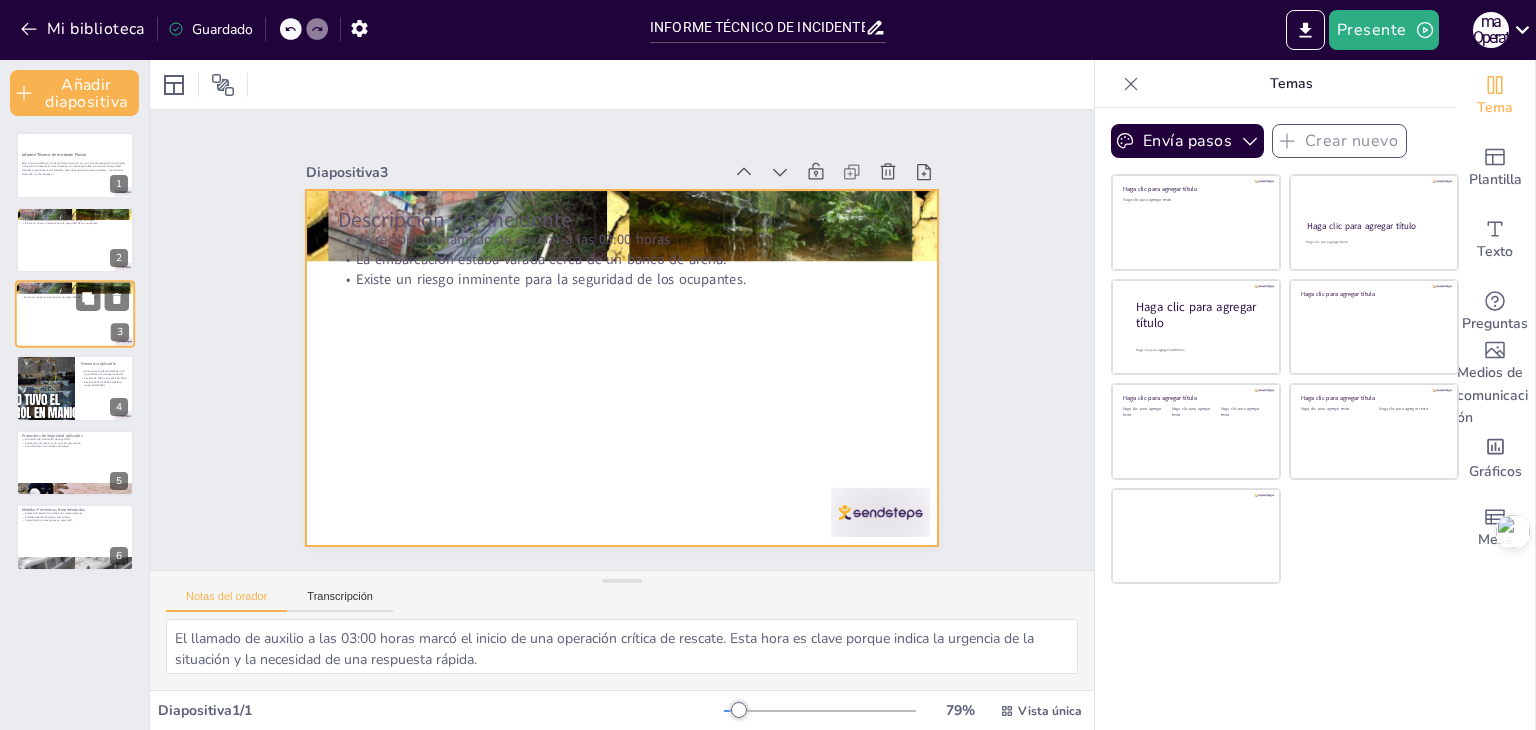 click at bounding box center (75, 314) 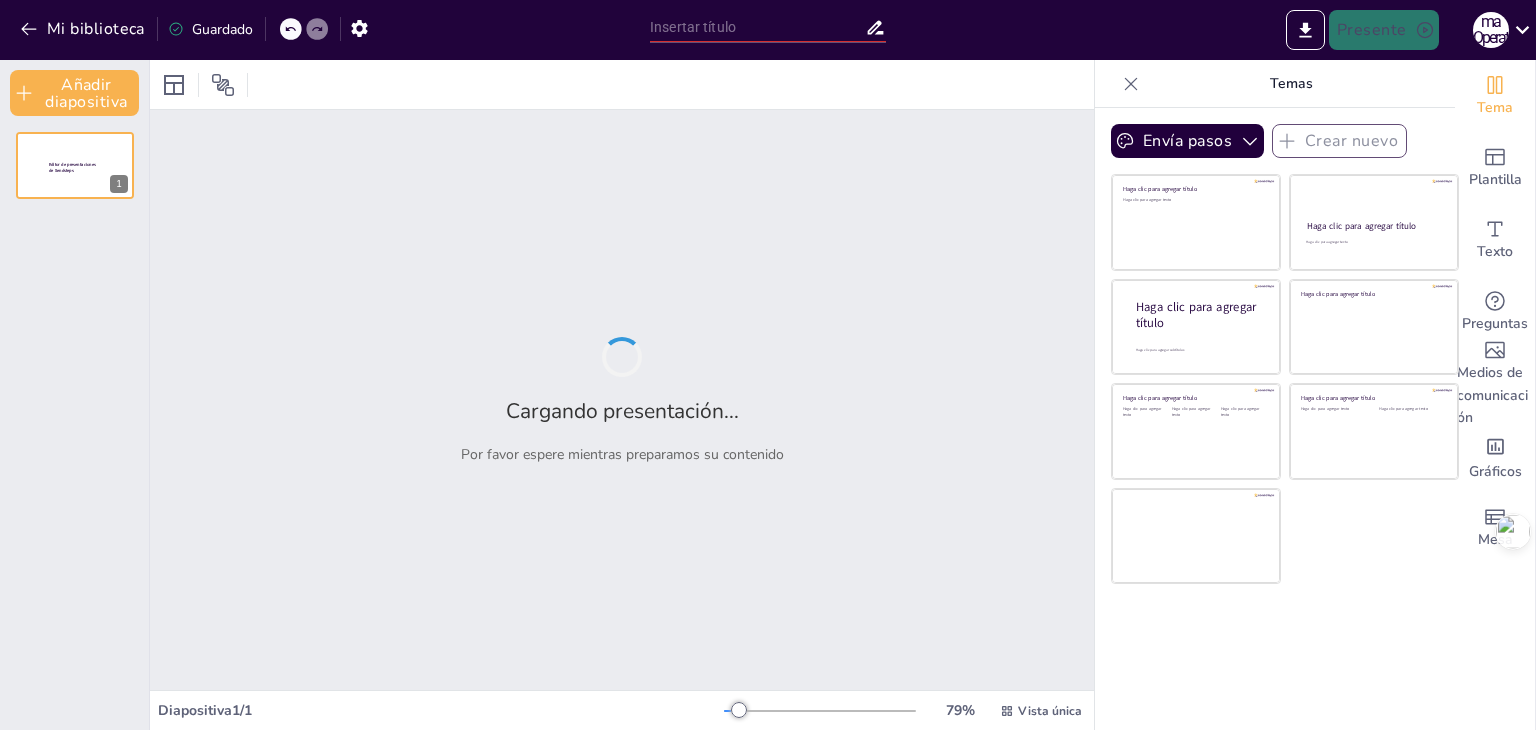 type on "INFORME TÉCNICO DE INCIDENTE FLUVIAL" 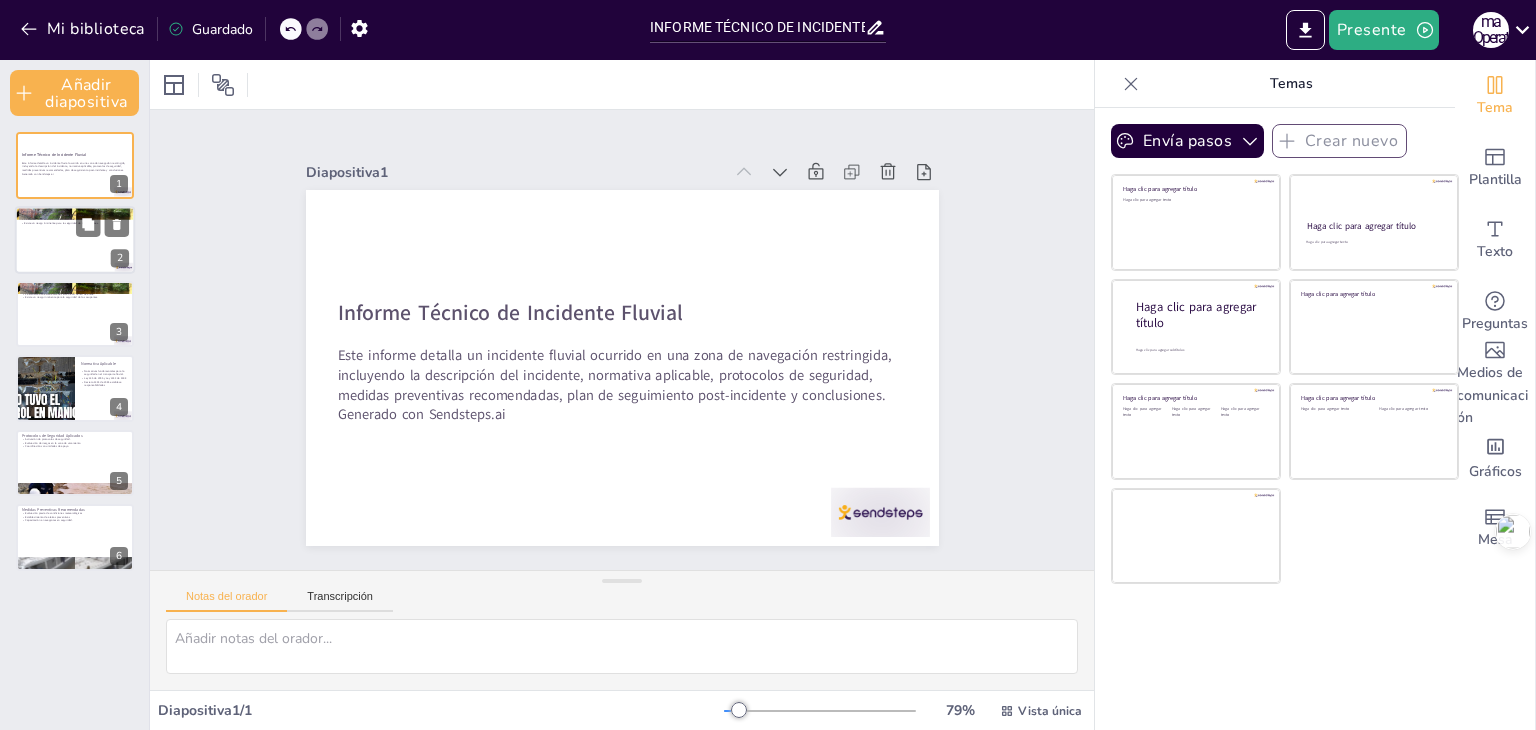 click at bounding box center [75, 240] 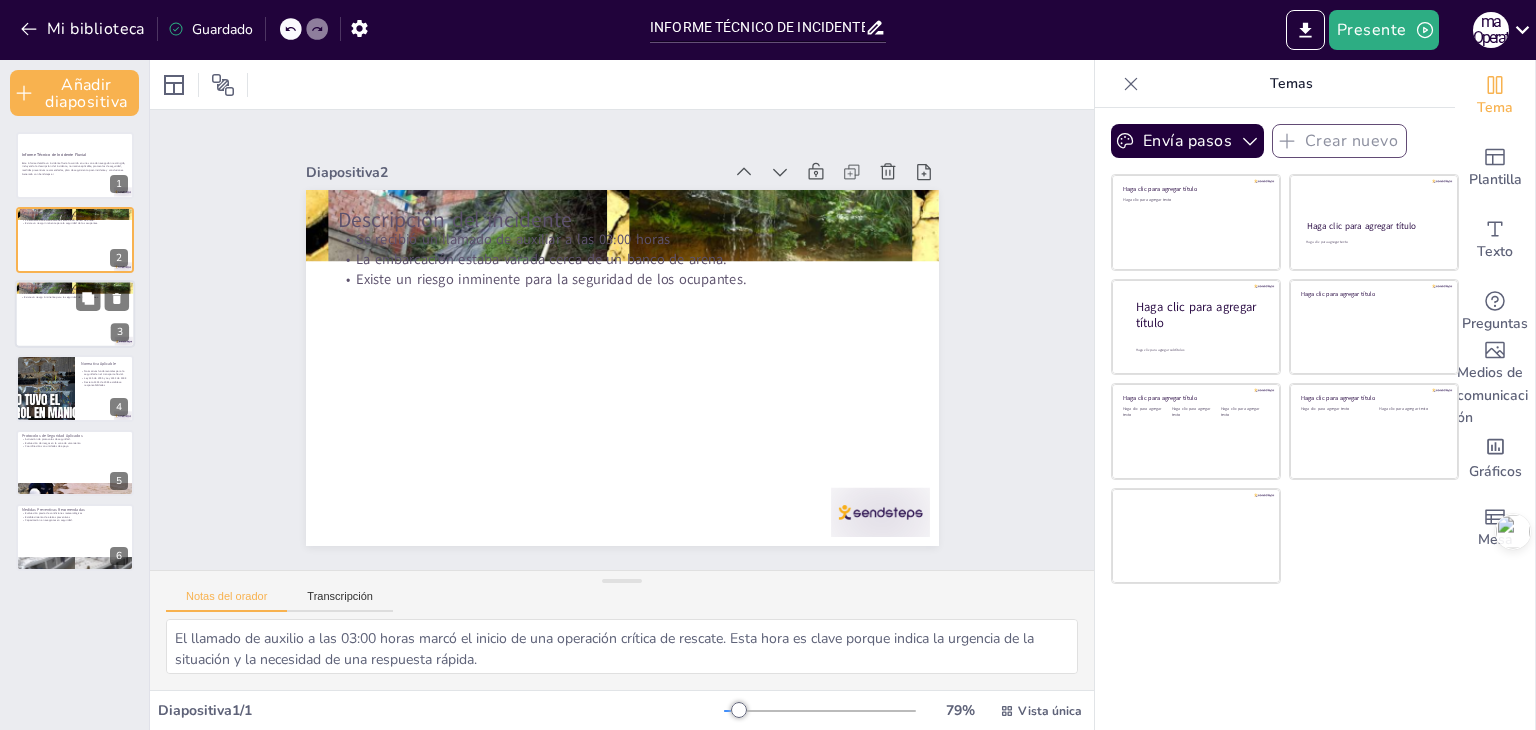 click on "Se recibió un llamado de auxiliar a las 03:00 horas" at bounding box center (54, 290) 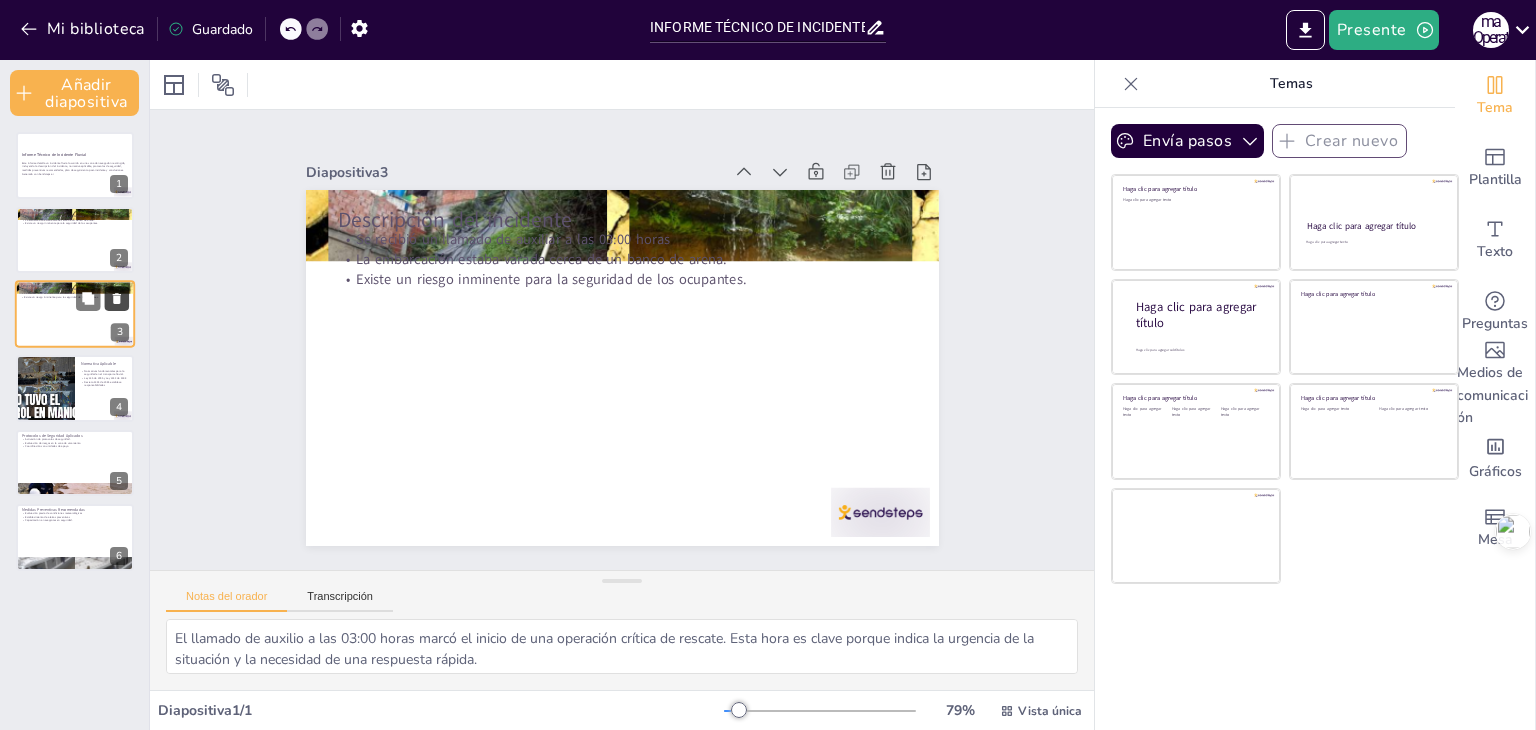 click 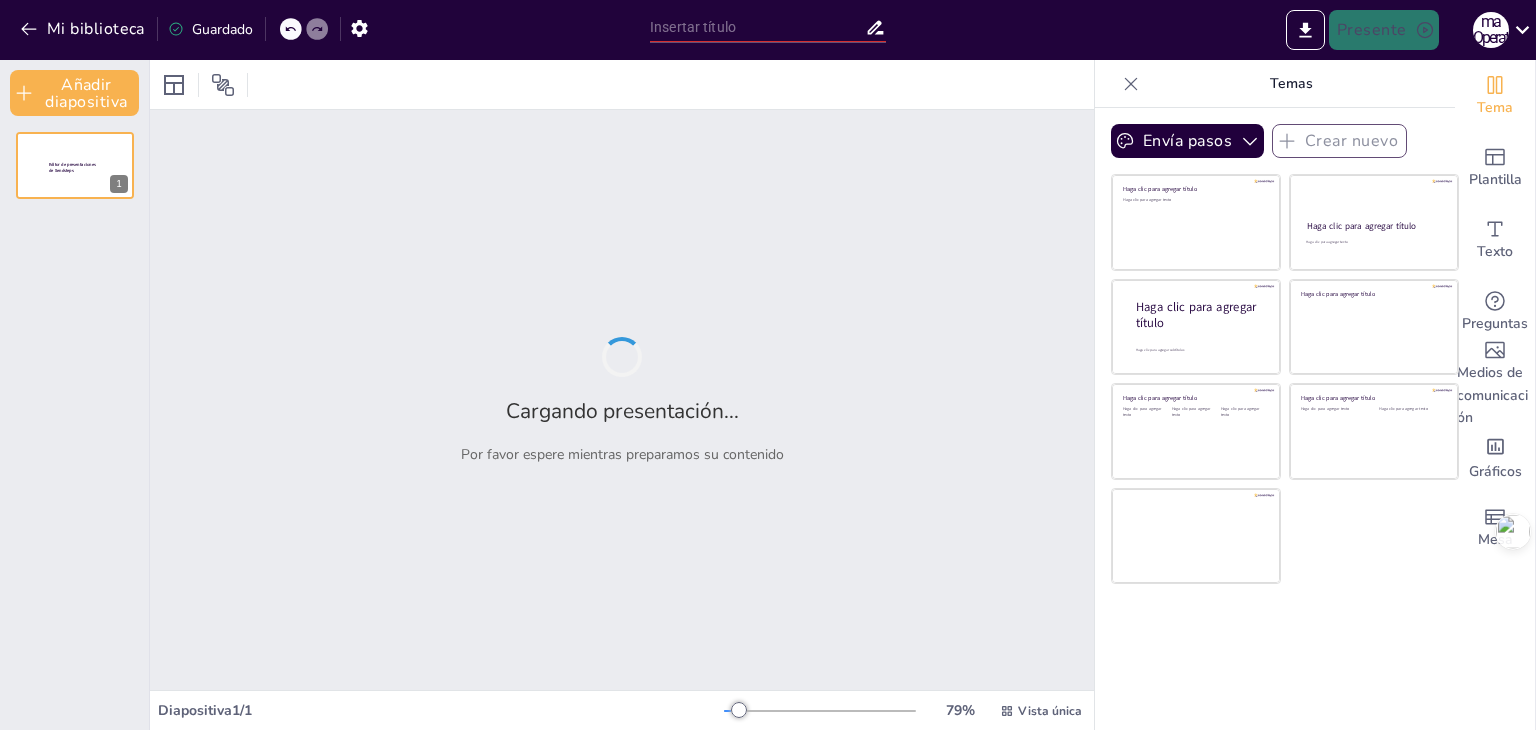 type on "INFORME TÉCNICO DE INCIDENTE FLUVIAL" 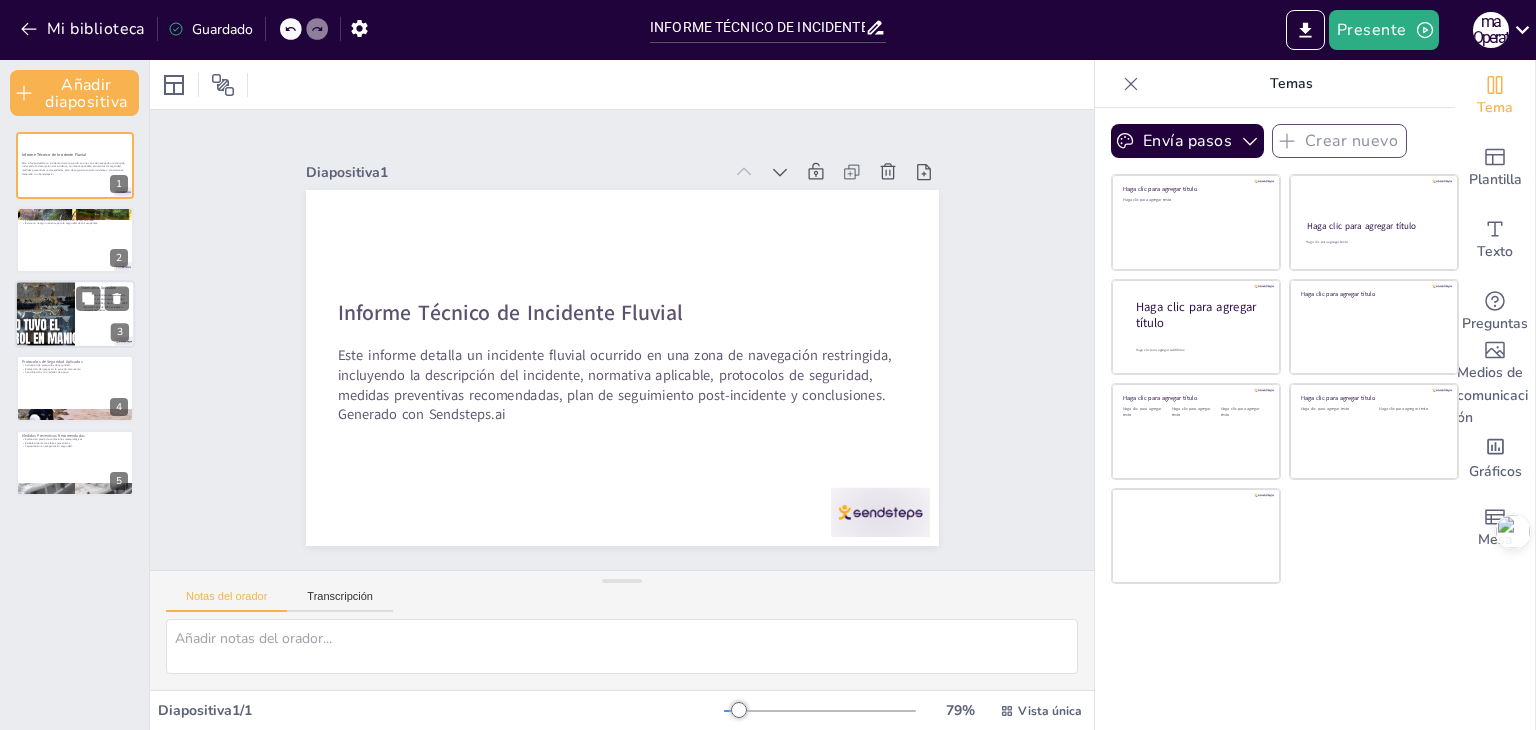 click at bounding box center (45, 314) 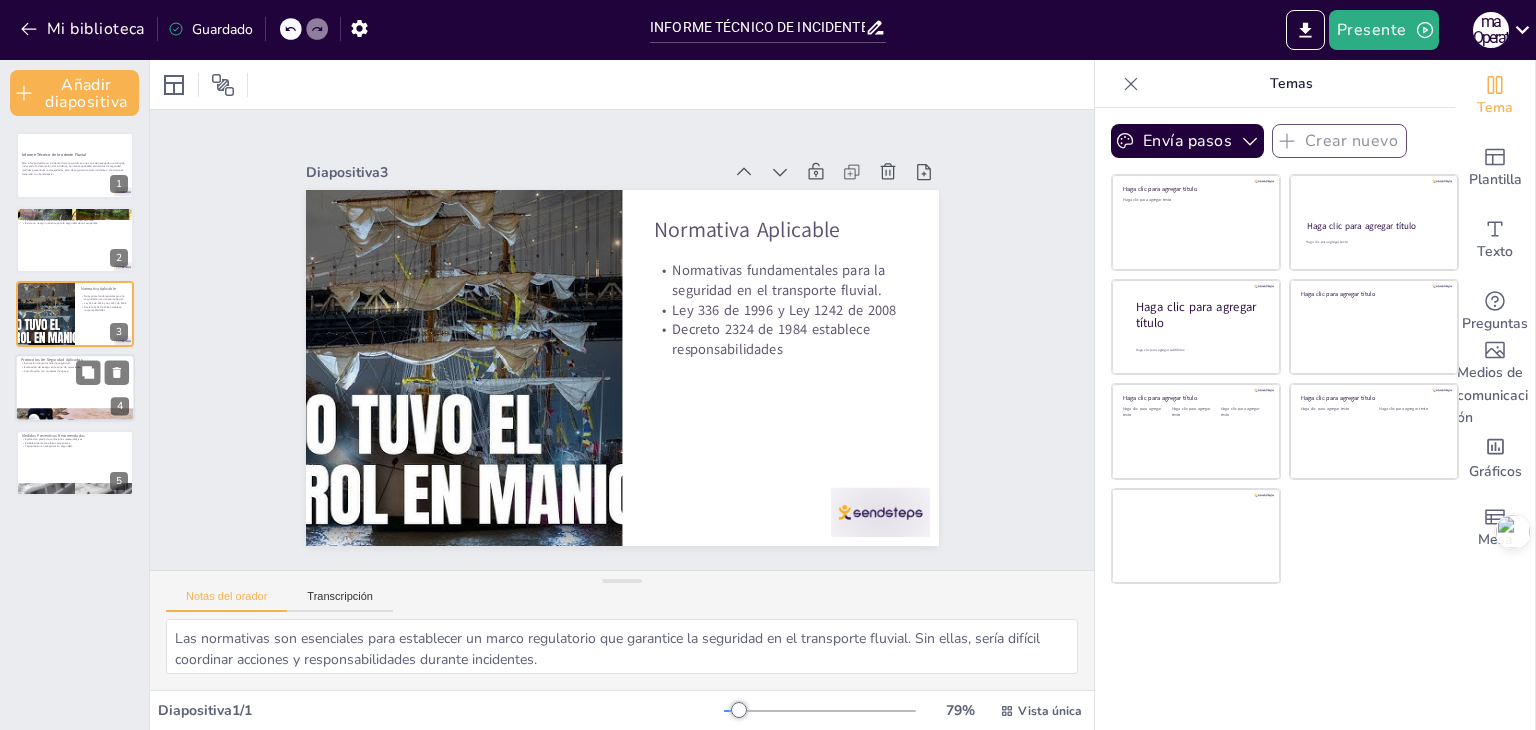 click at bounding box center (75, 389) 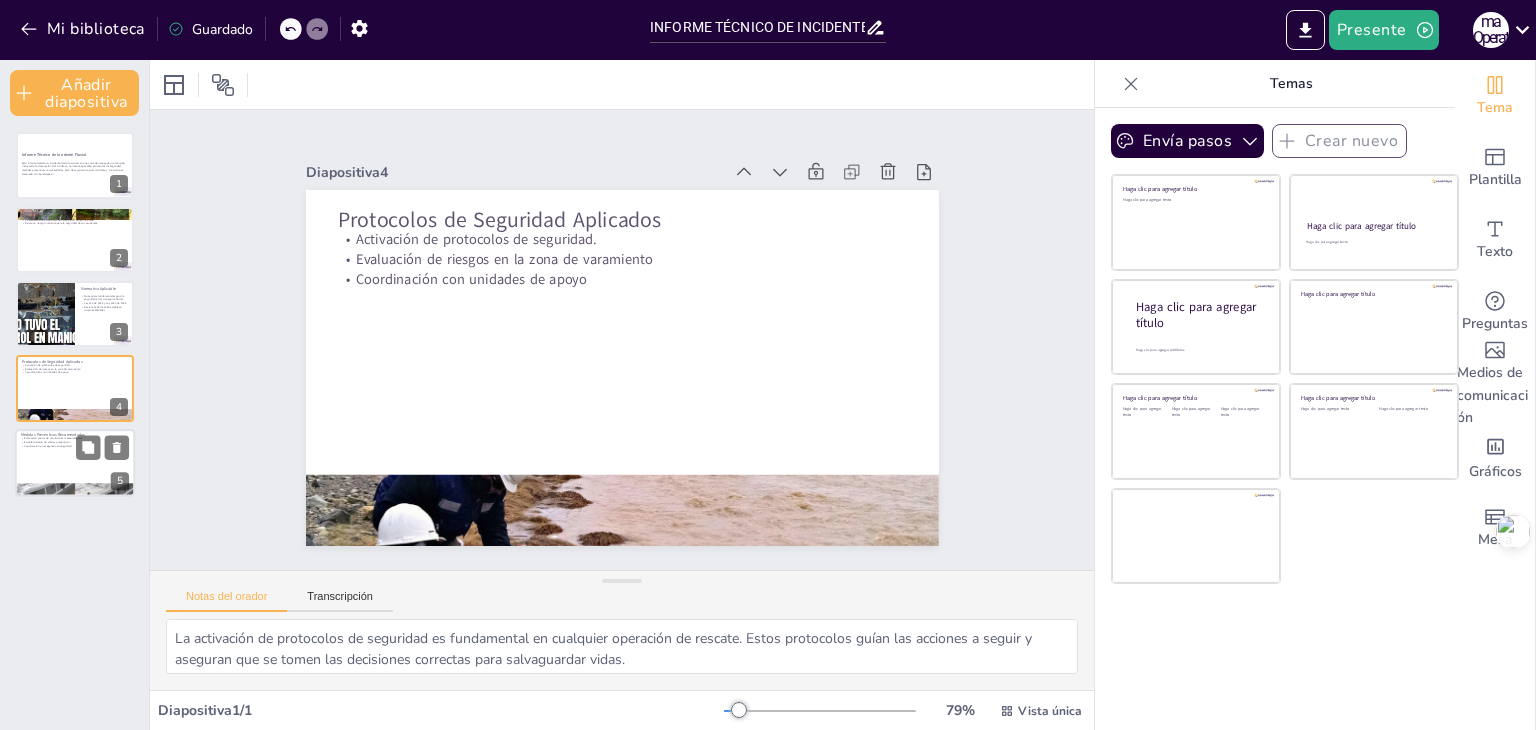 click at bounding box center (75, 463) 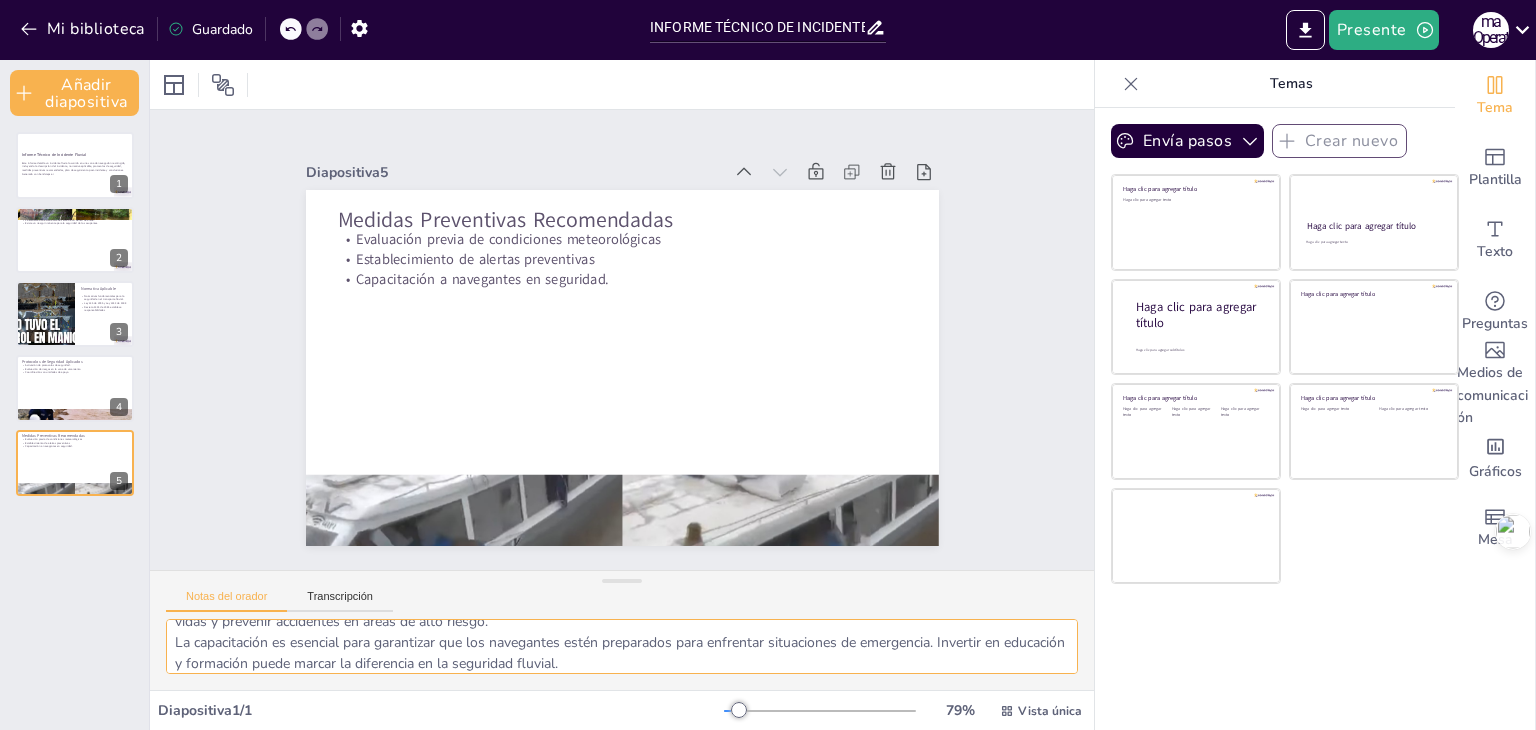 scroll, scrollTop: 88, scrollLeft: 0, axis: vertical 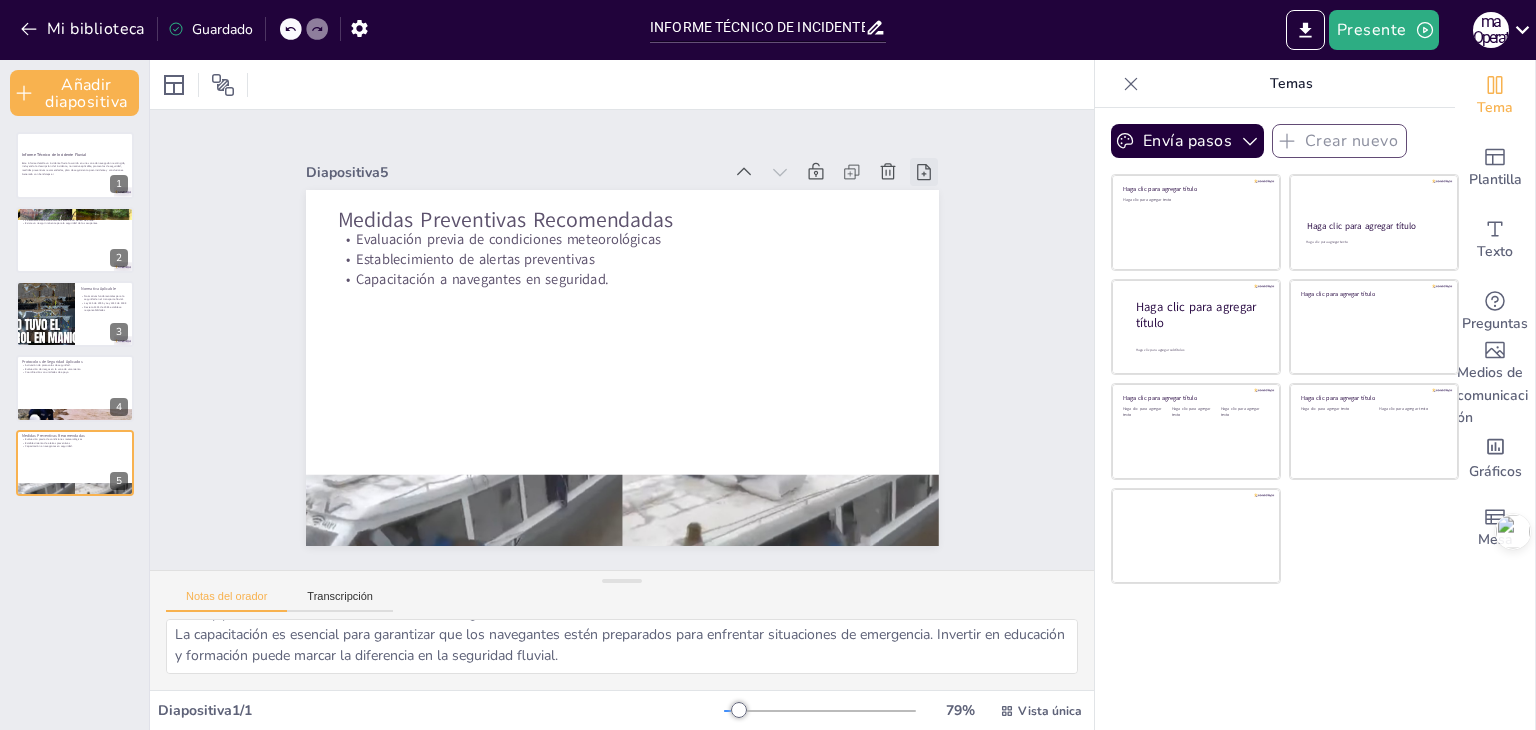 click 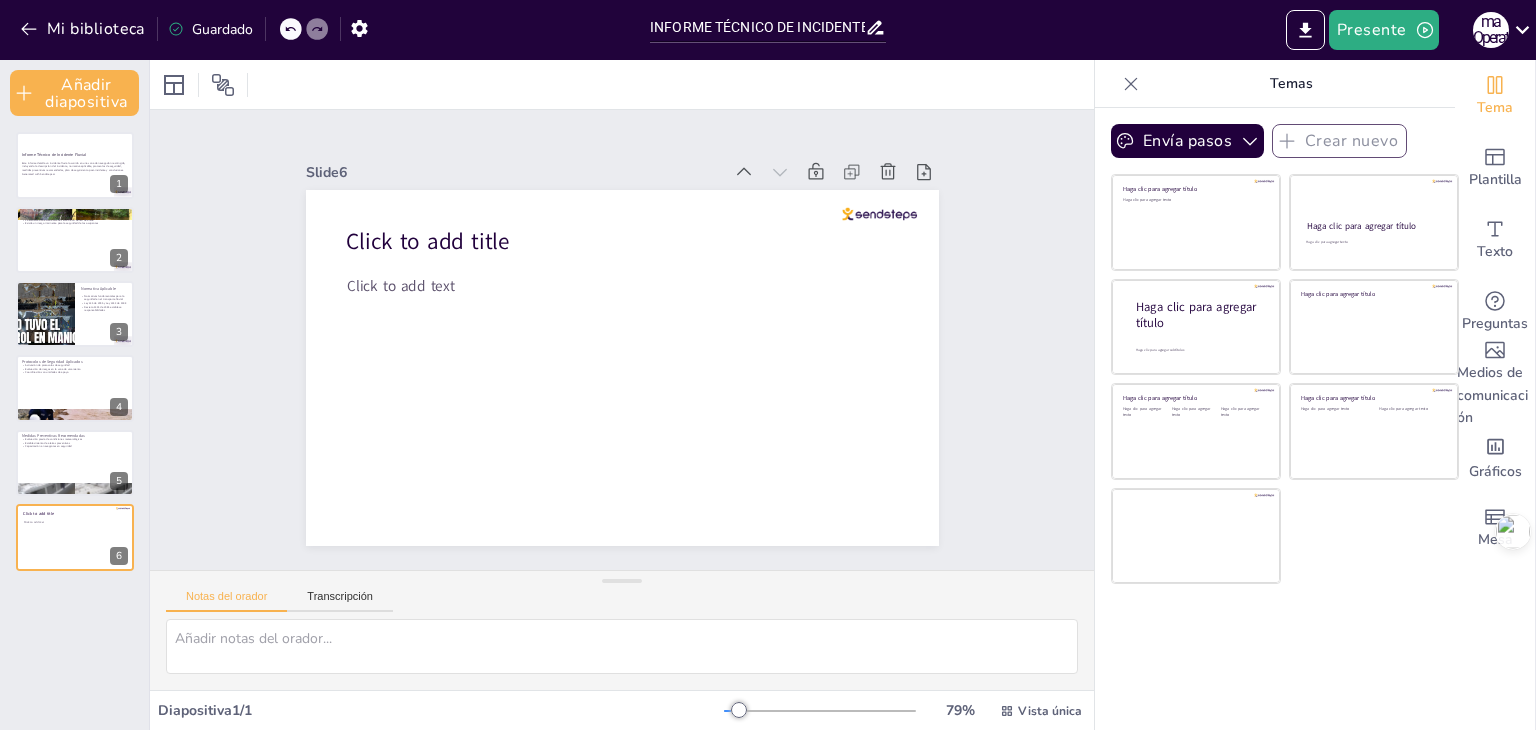 scroll, scrollTop: 0, scrollLeft: 0, axis: both 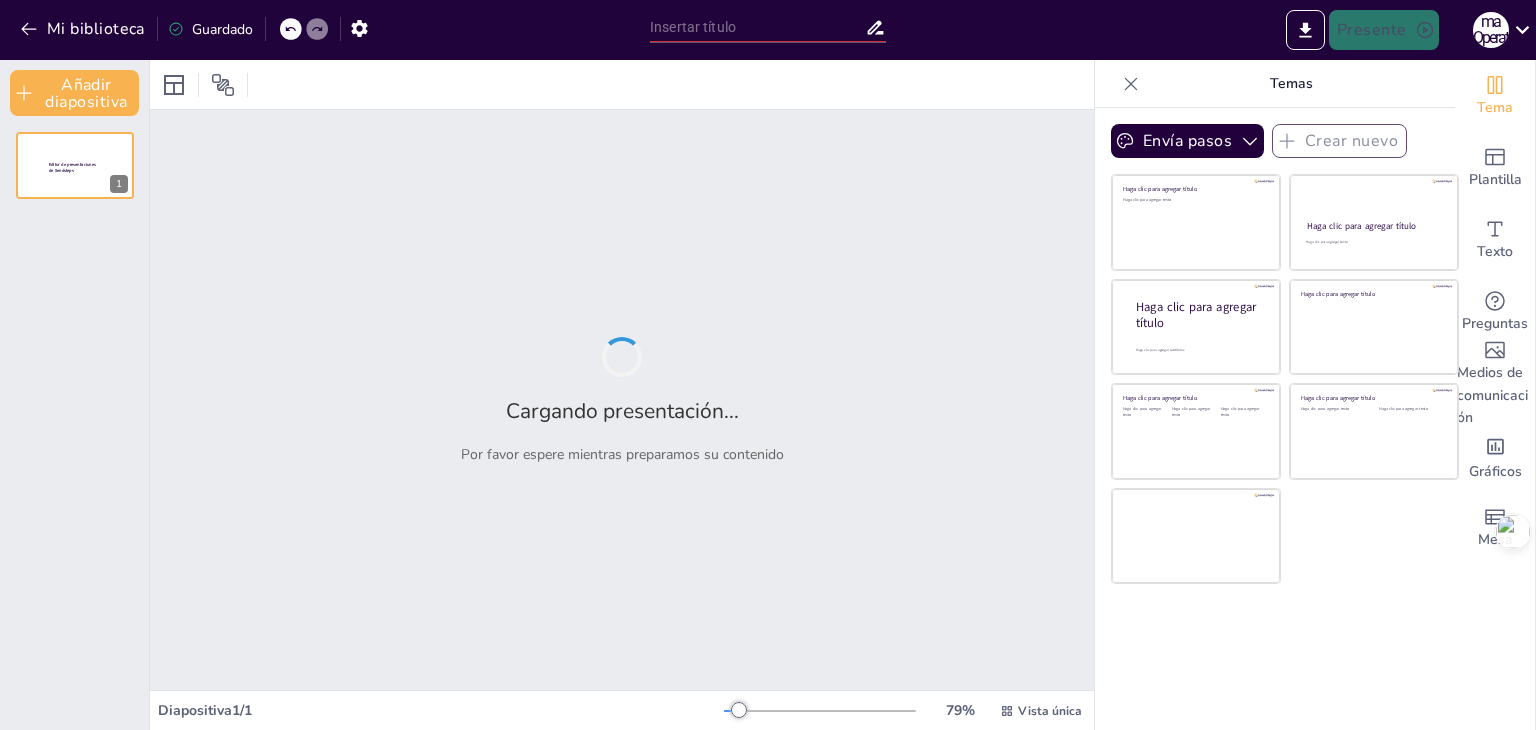 type on "INFORME TÉCNICO DE INCIDENTE FLUVIAL" 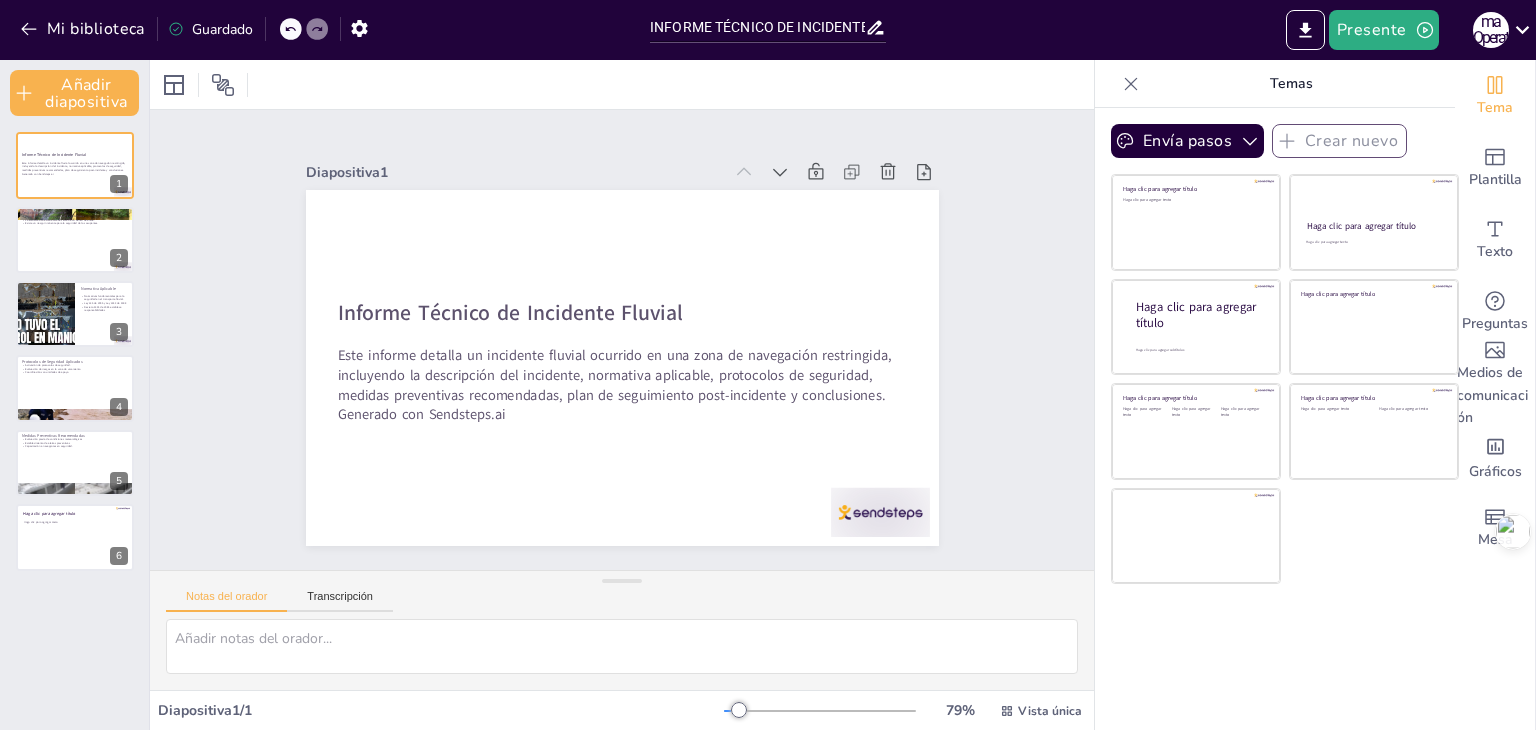 click on "Guardado" at bounding box center [222, 29] 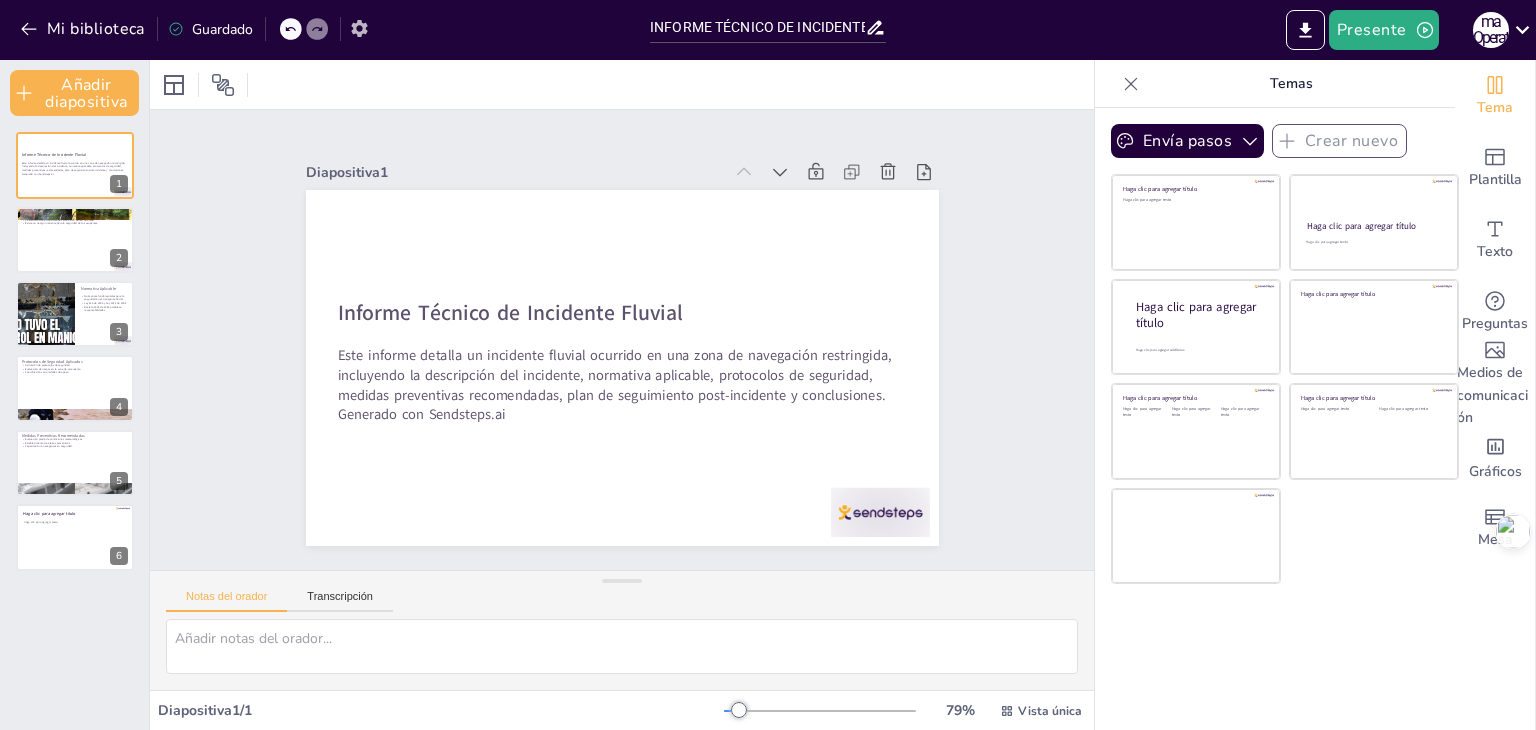 click 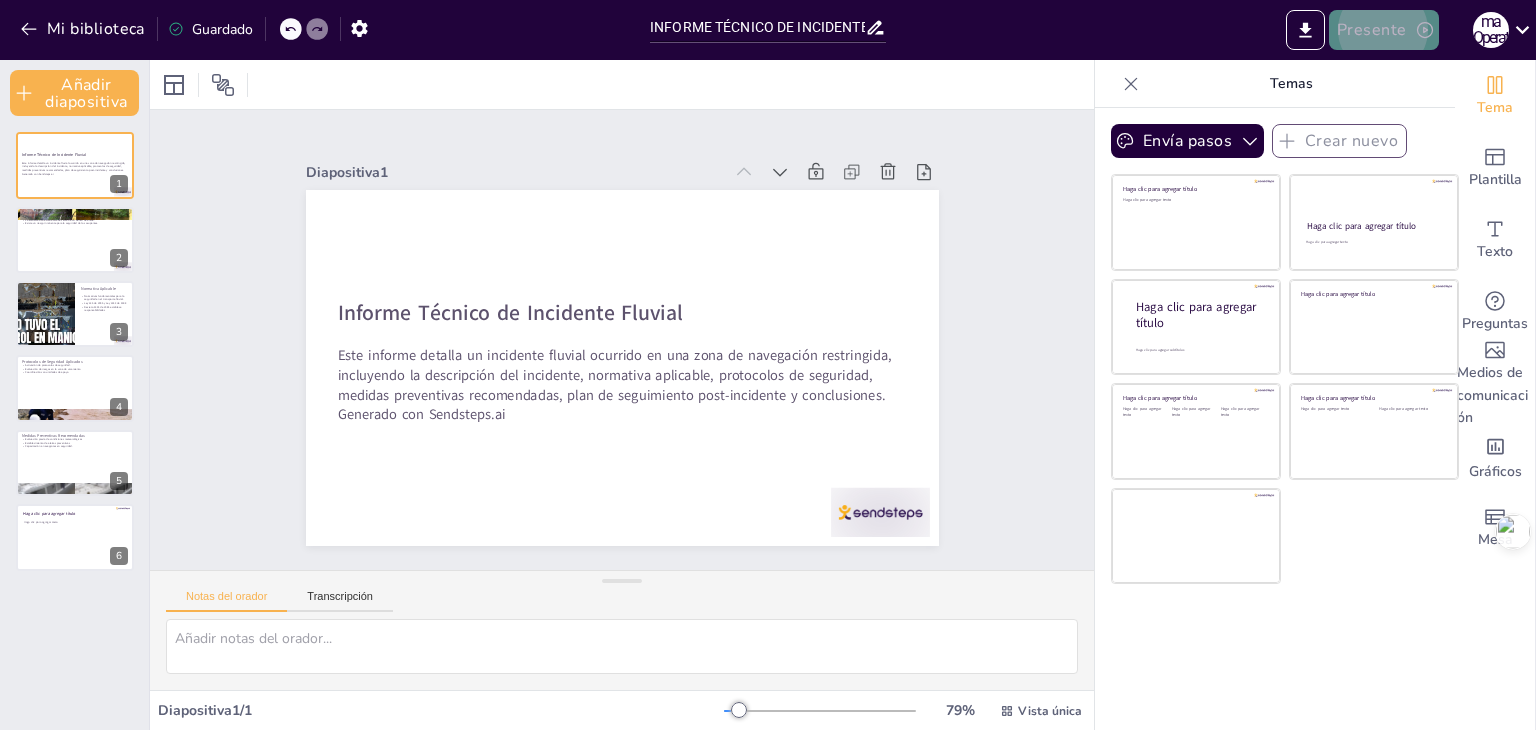 click on "Presente" at bounding box center [1372, 31] 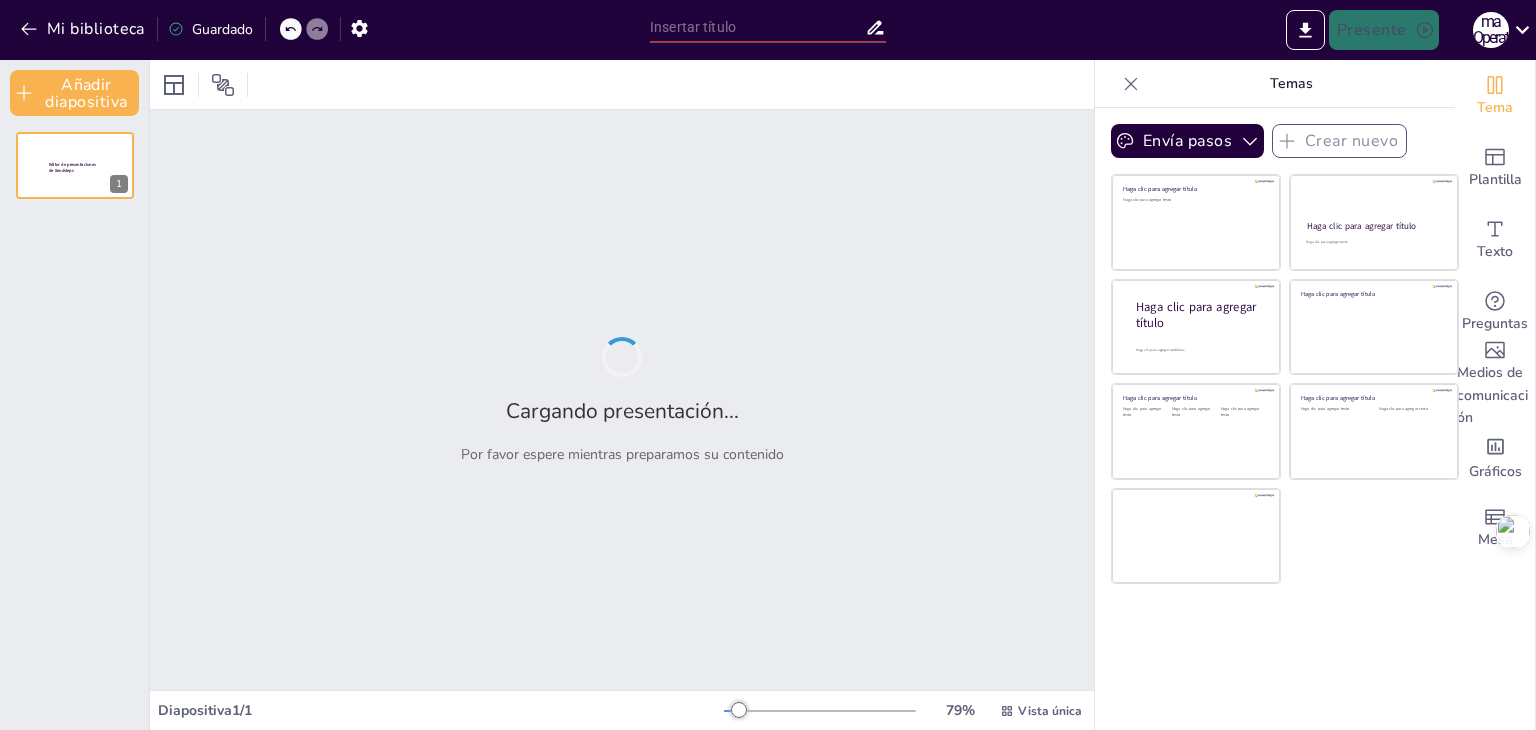 type on "INFORME TÉCNICO DE INCIDENTE FLUVIAL" 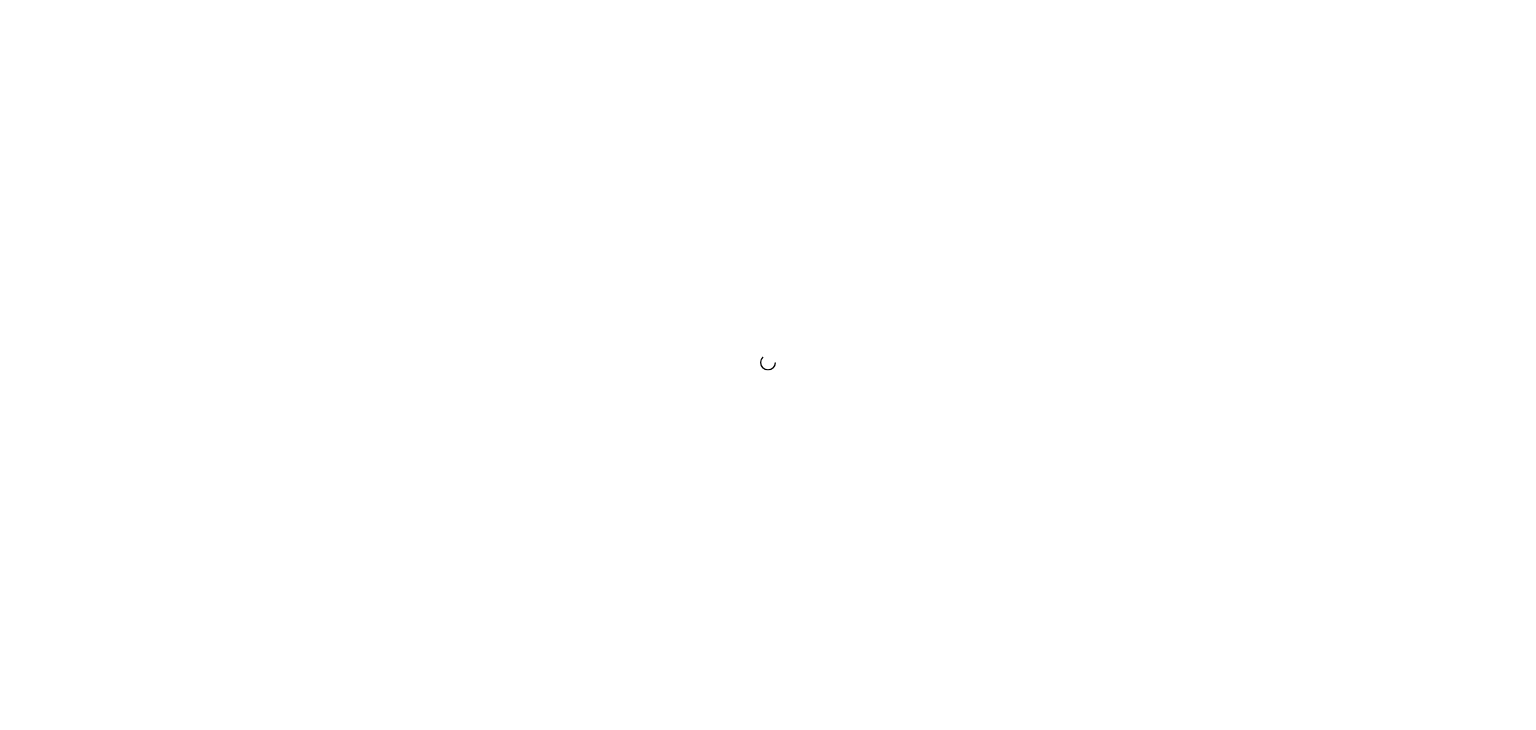 scroll, scrollTop: 0, scrollLeft: 0, axis: both 